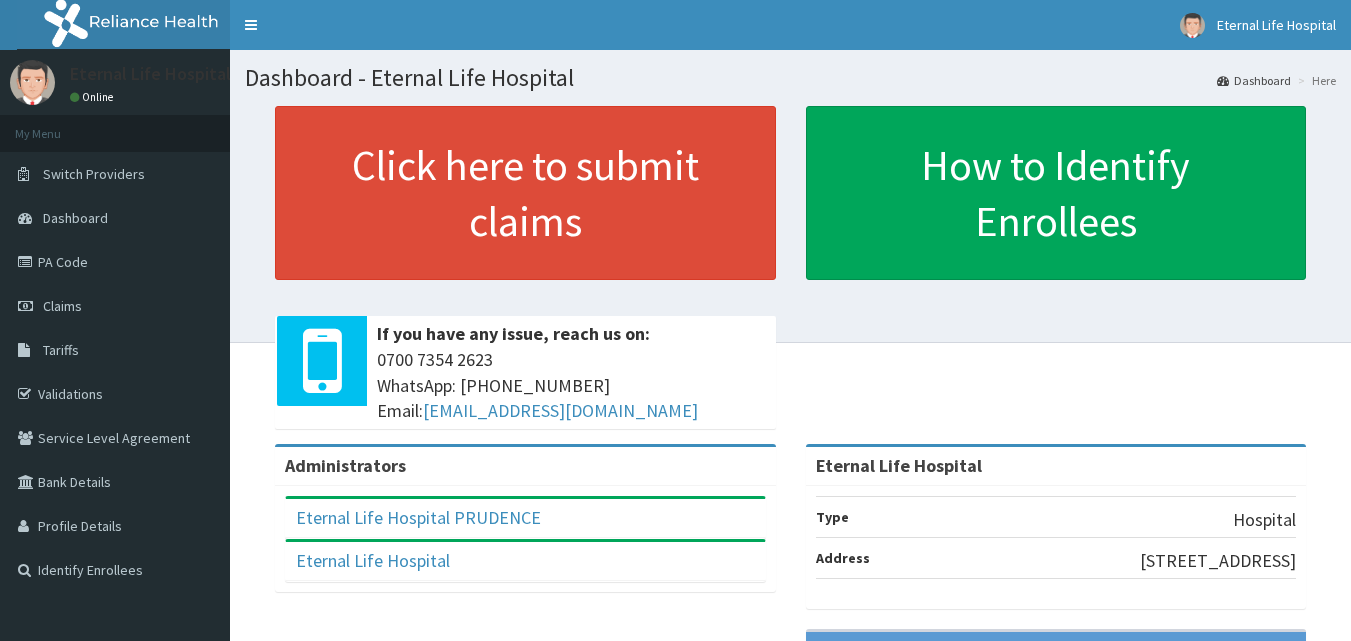 scroll, scrollTop: 0, scrollLeft: 0, axis: both 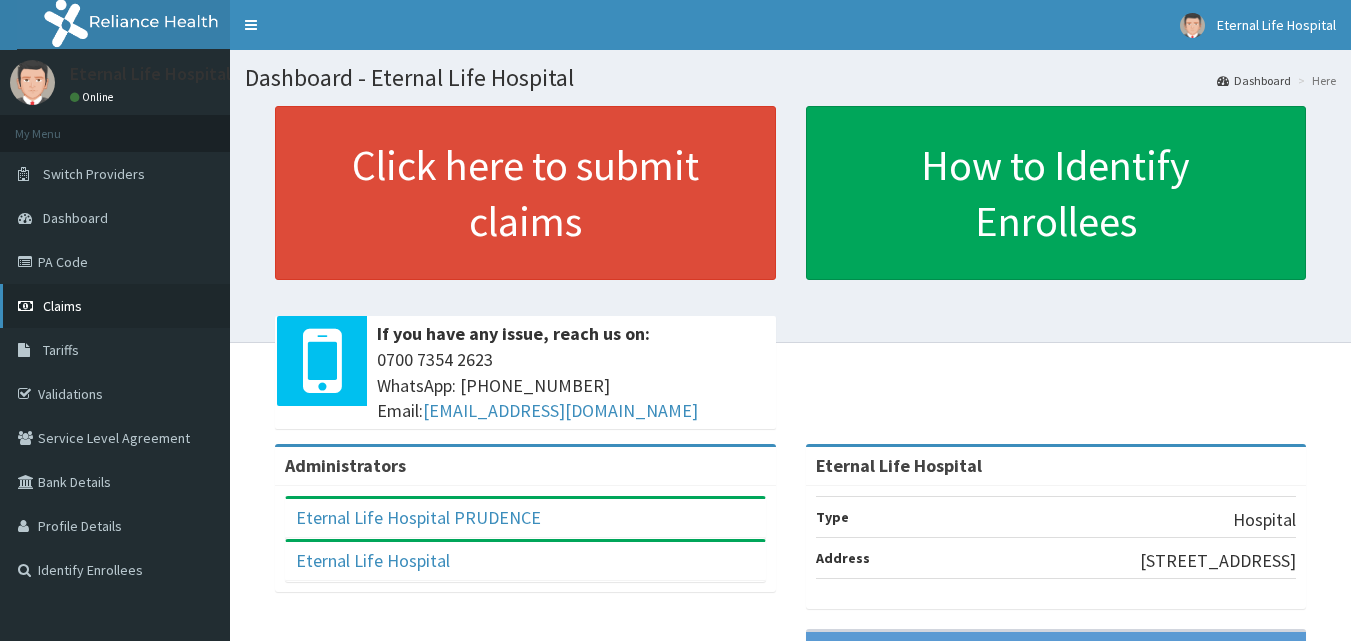click on "Claims" at bounding box center (115, 306) 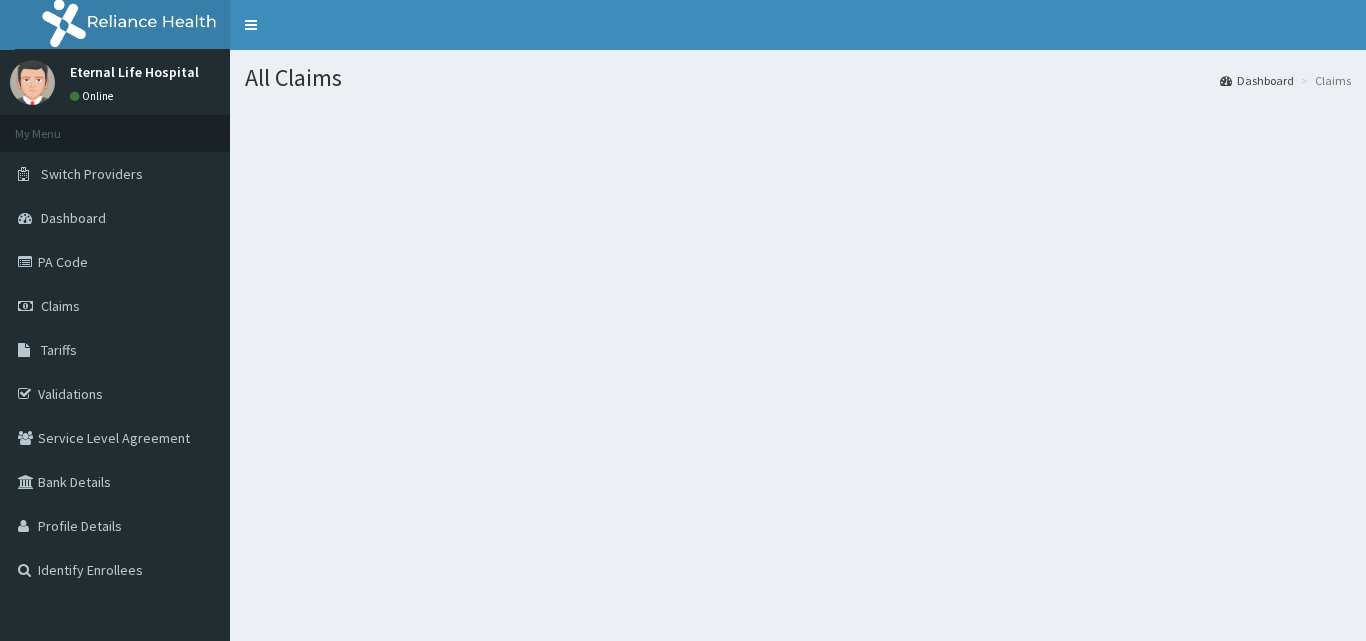 scroll, scrollTop: 0, scrollLeft: 0, axis: both 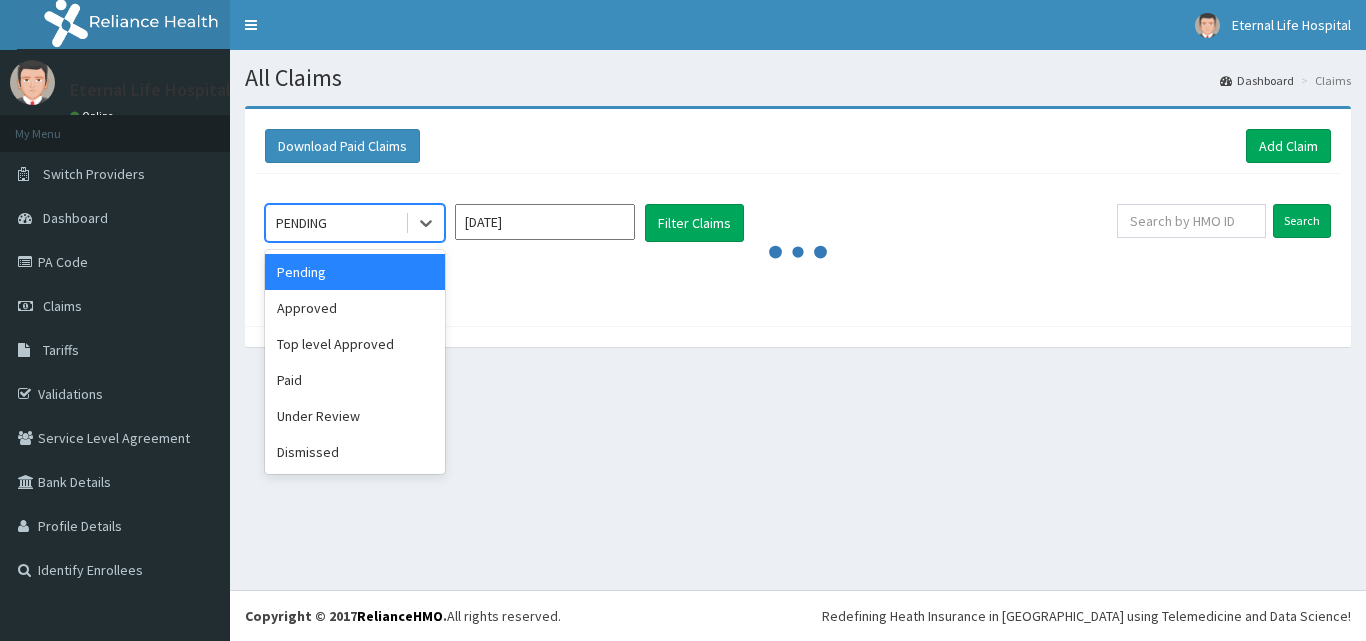 click on "PENDING" at bounding box center [335, 223] 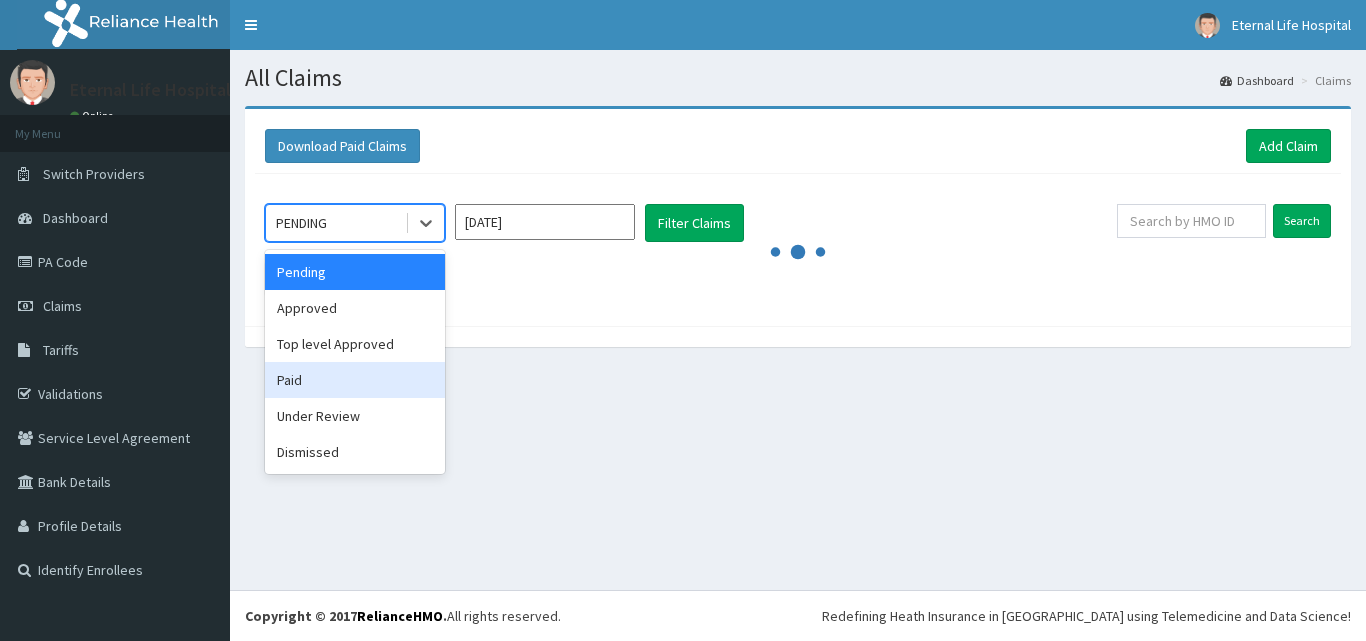 click on "Paid" at bounding box center (355, 380) 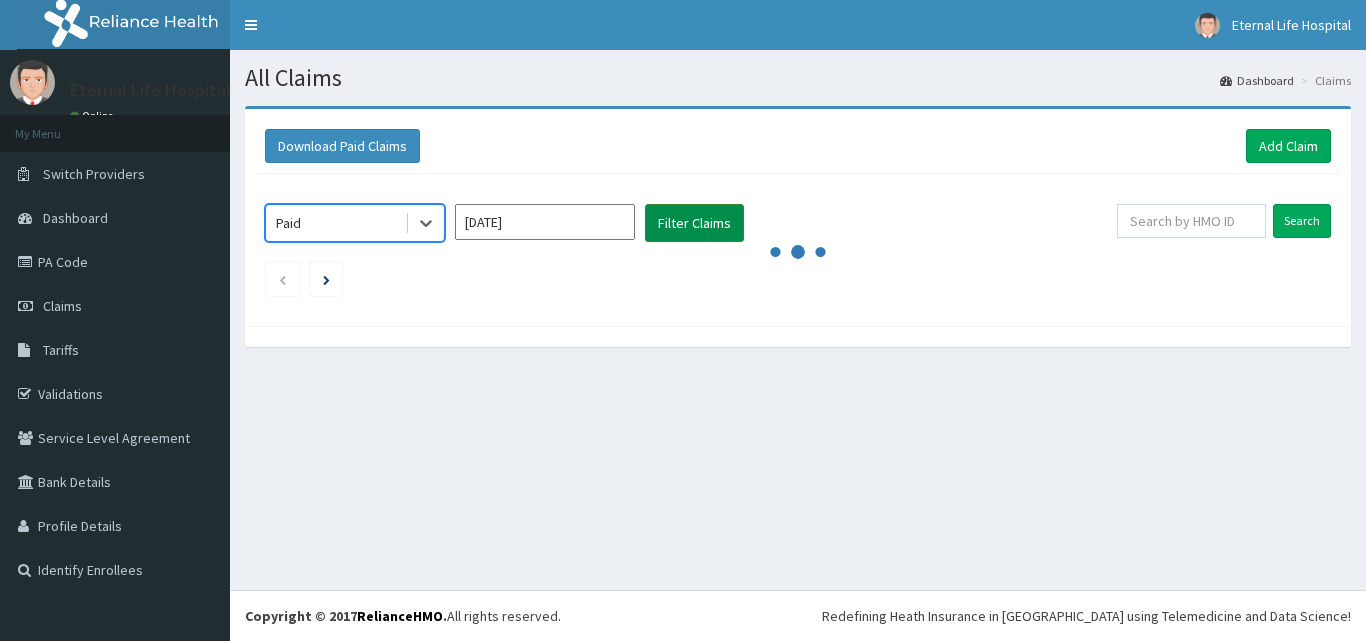 click on "Filter Claims" at bounding box center (694, 223) 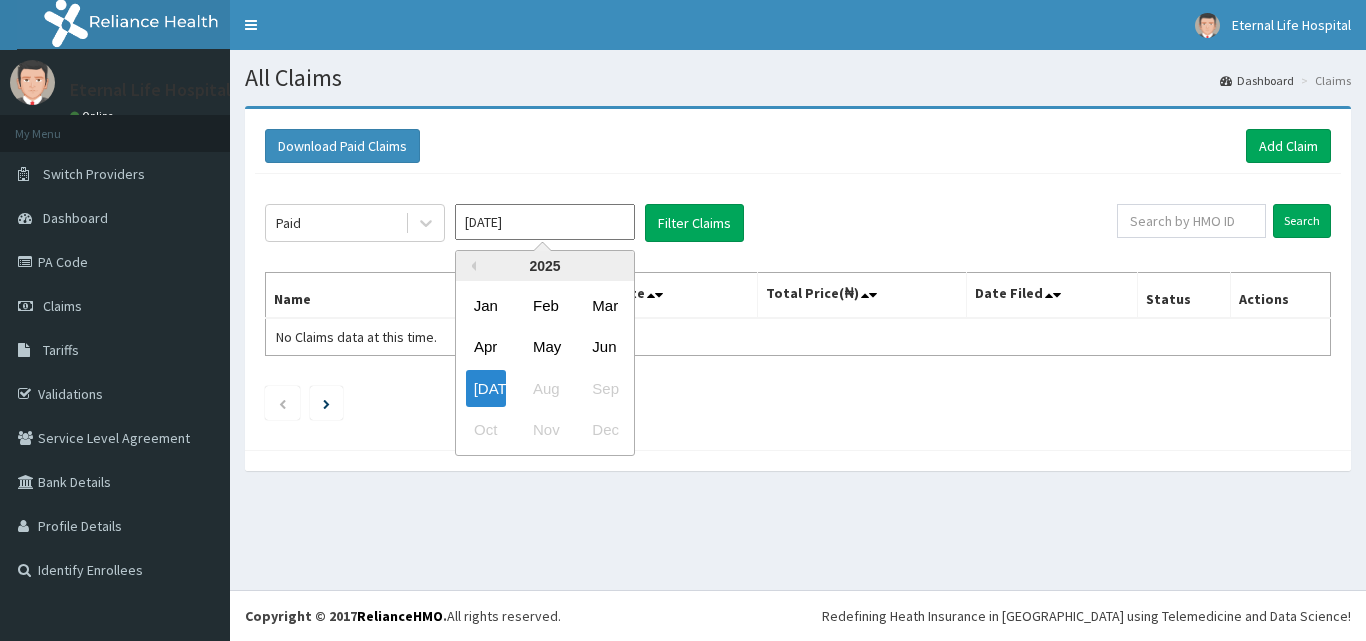 click on "[DATE]" at bounding box center [545, 222] 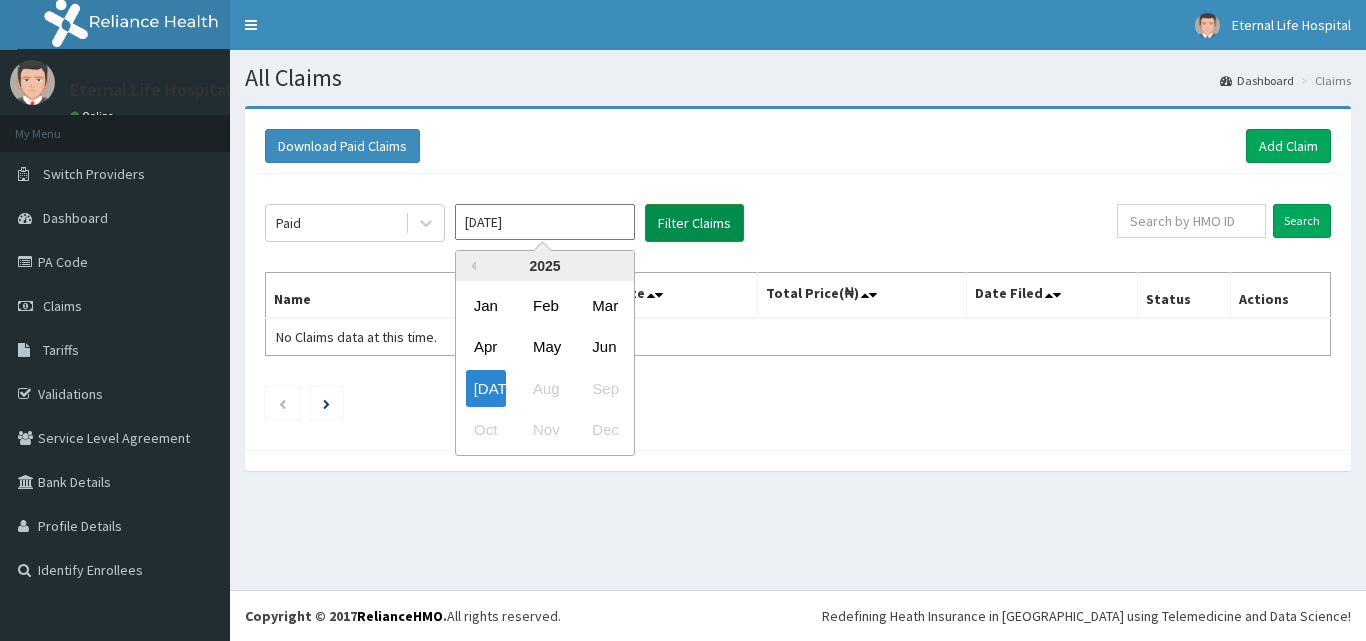 click on "Filter Claims" at bounding box center (694, 223) 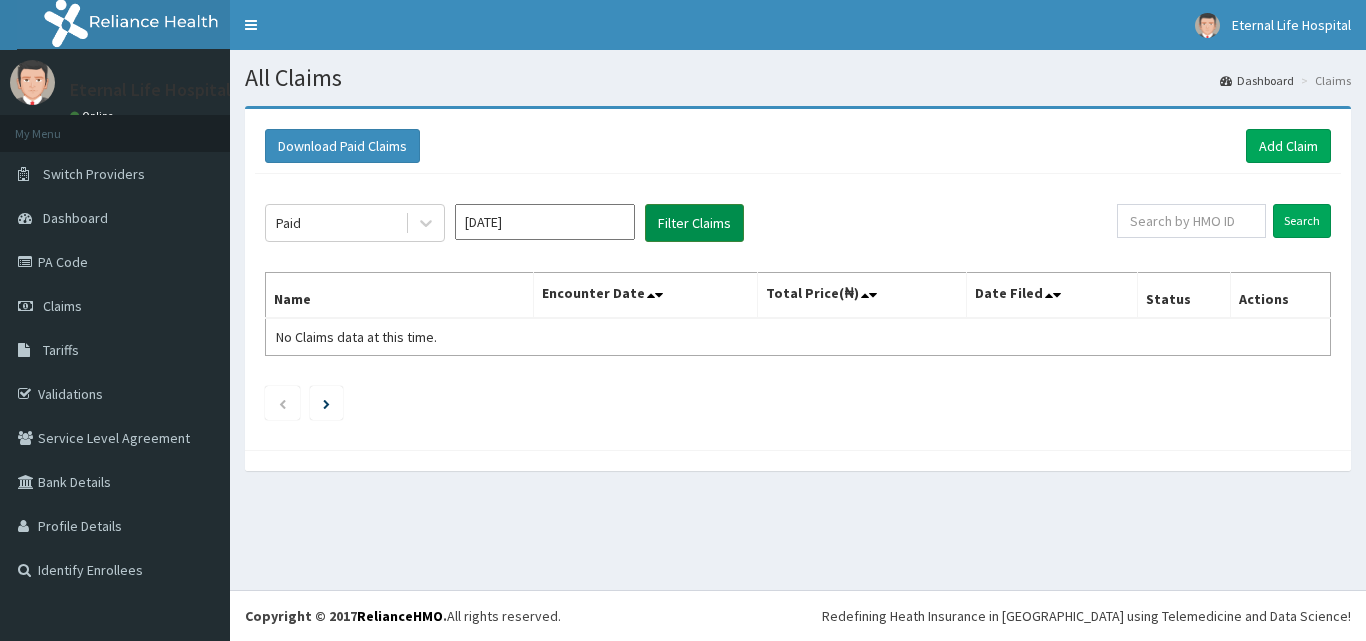 click on "Filter Claims" at bounding box center (694, 223) 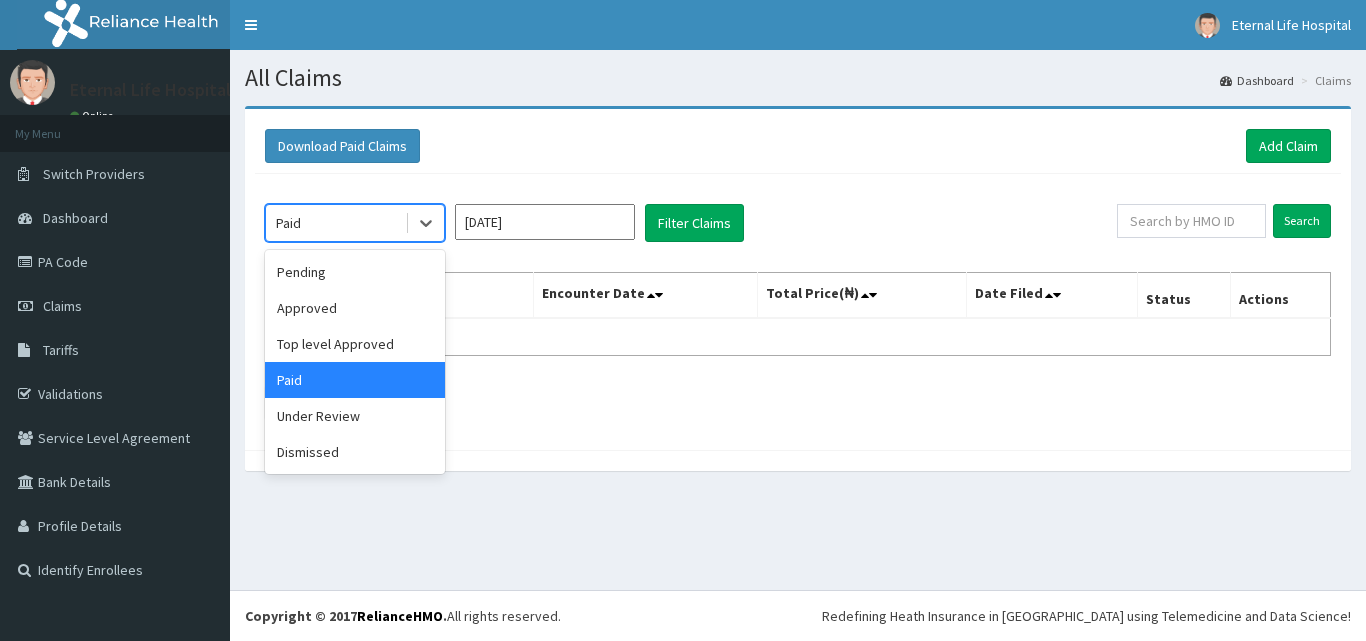 click on "Paid" at bounding box center [335, 223] 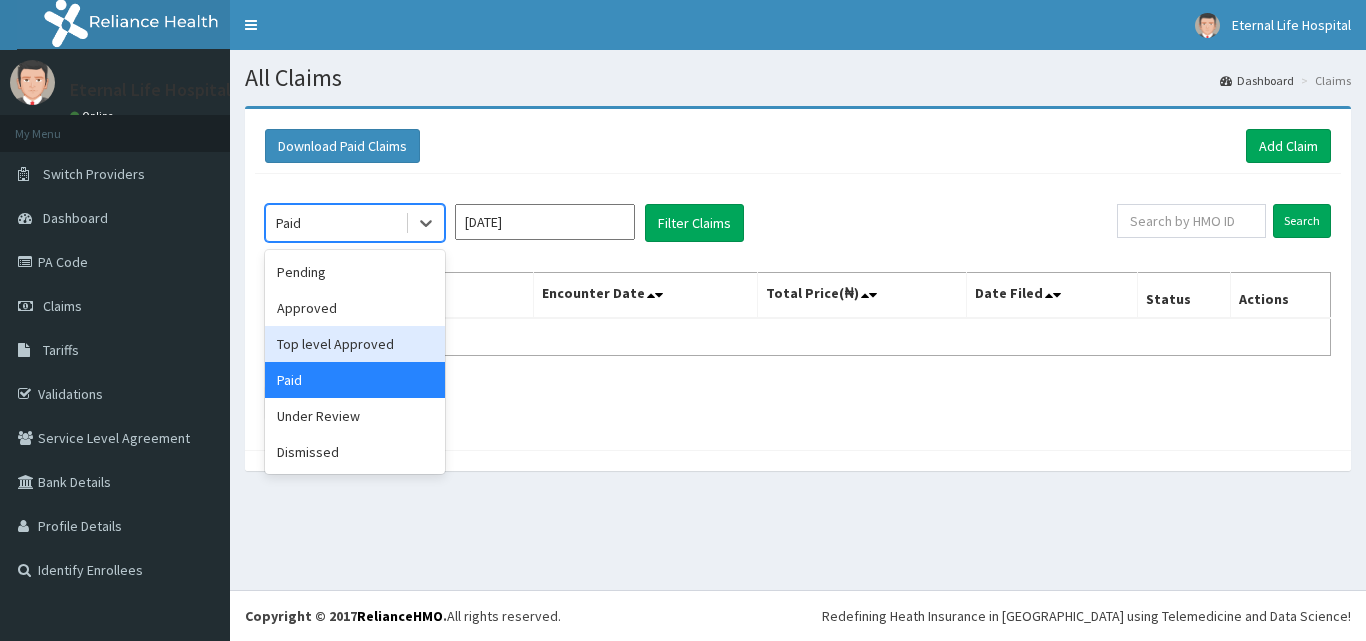 click on "Top level Approved" at bounding box center (355, 344) 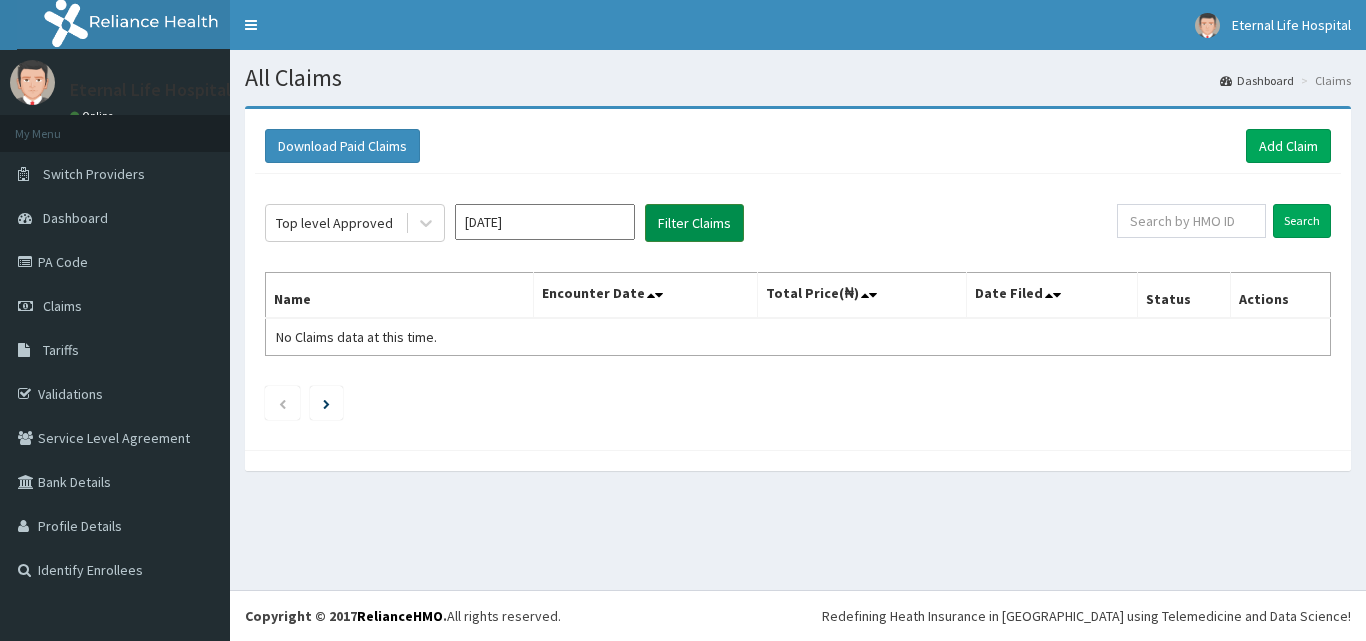 click on "Filter Claims" at bounding box center (694, 223) 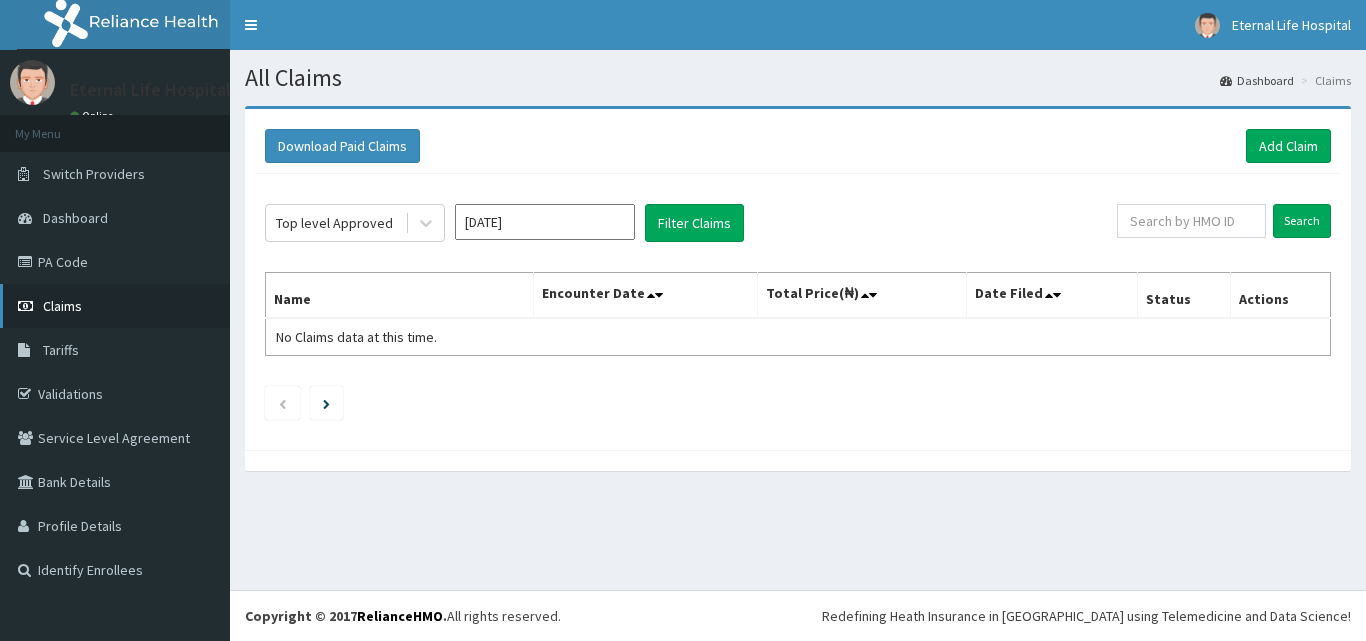 click on "Claims" at bounding box center (62, 306) 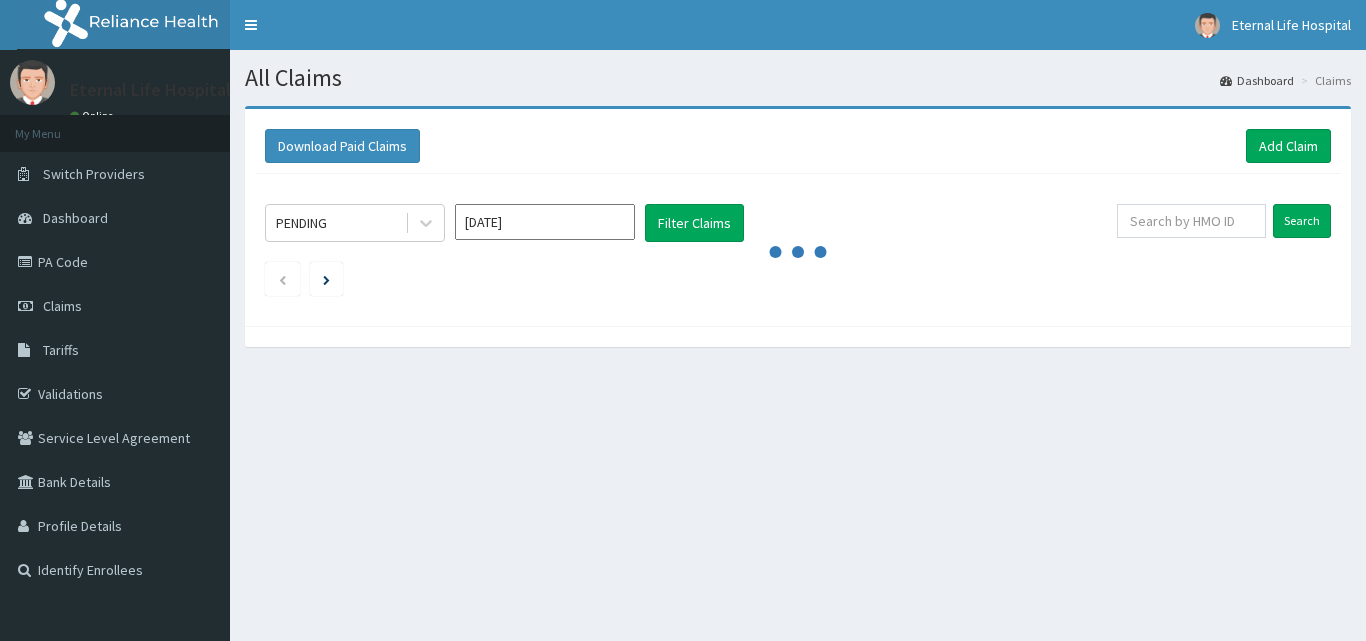 scroll, scrollTop: 0, scrollLeft: 0, axis: both 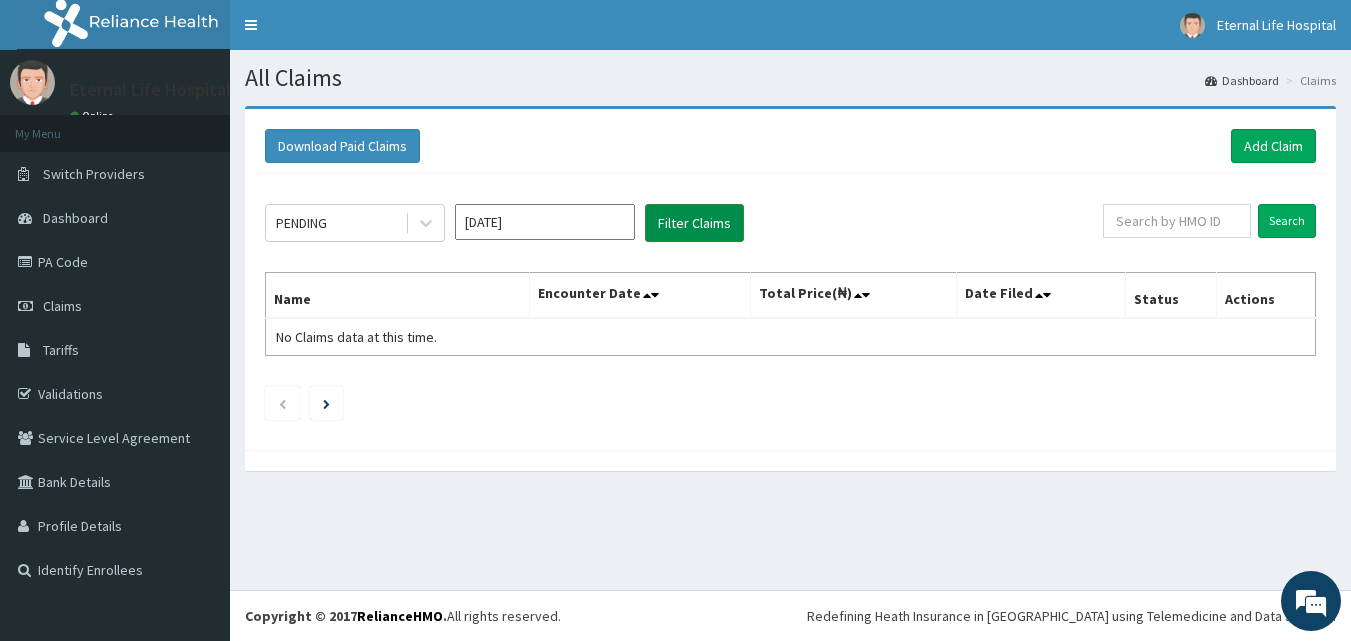 click on "Filter Claims" at bounding box center [694, 223] 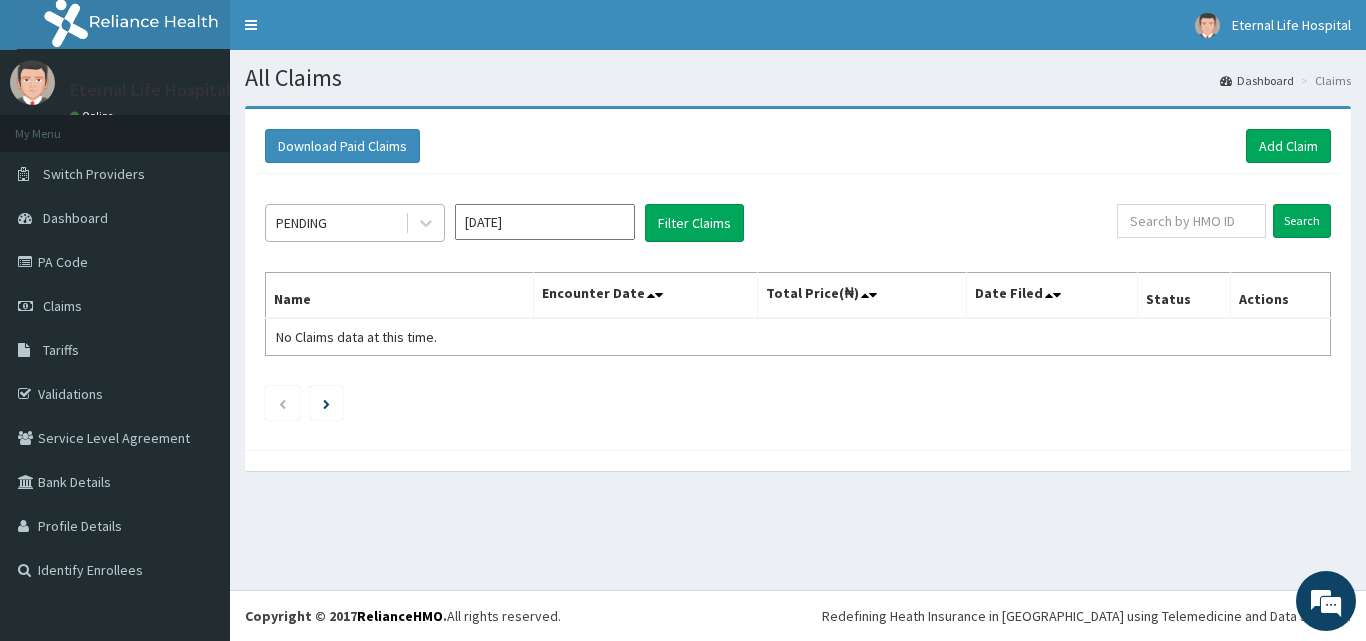 click on "PENDING" at bounding box center (335, 223) 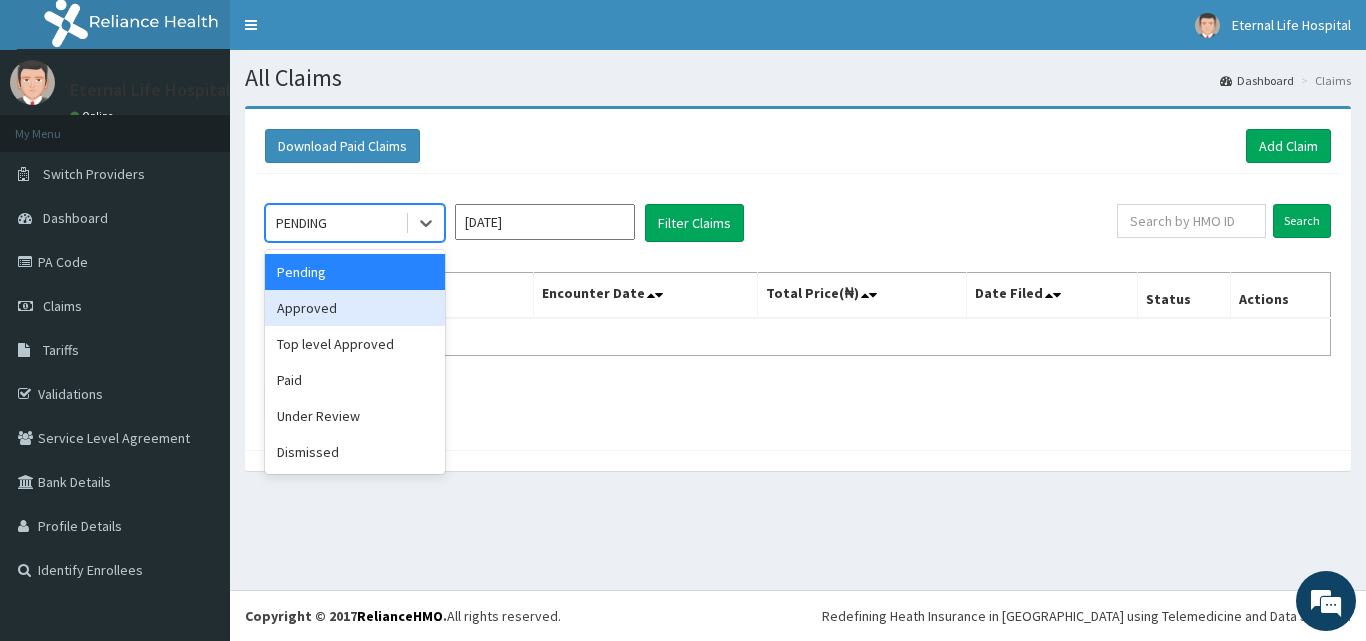 click on "Approved" at bounding box center [355, 308] 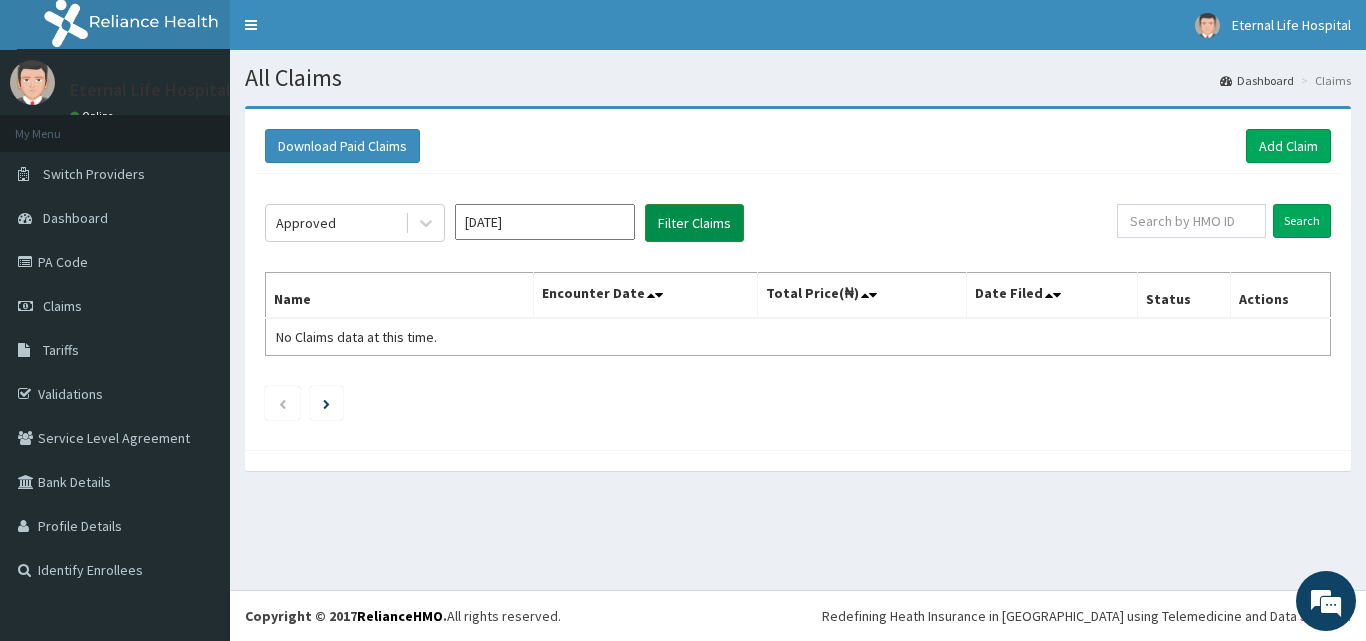 click on "Filter Claims" at bounding box center [694, 223] 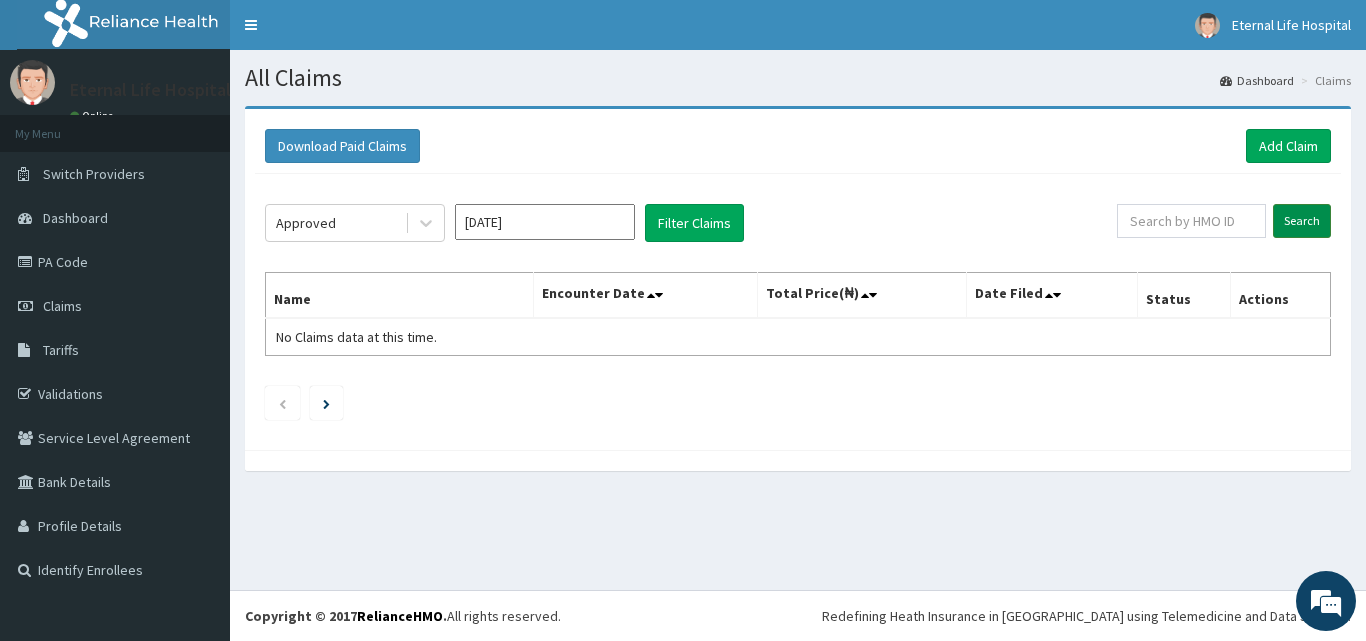 click on "Search" at bounding box center [1302, 221] 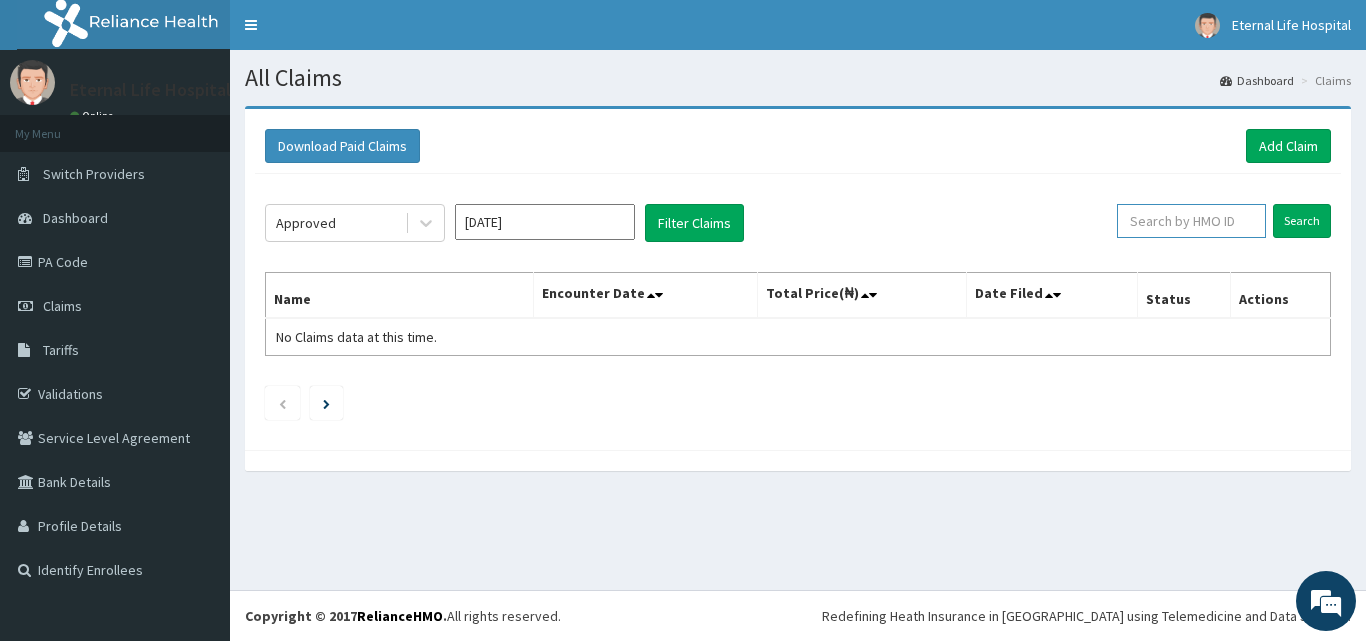 click at bounding box center (1191, 221) 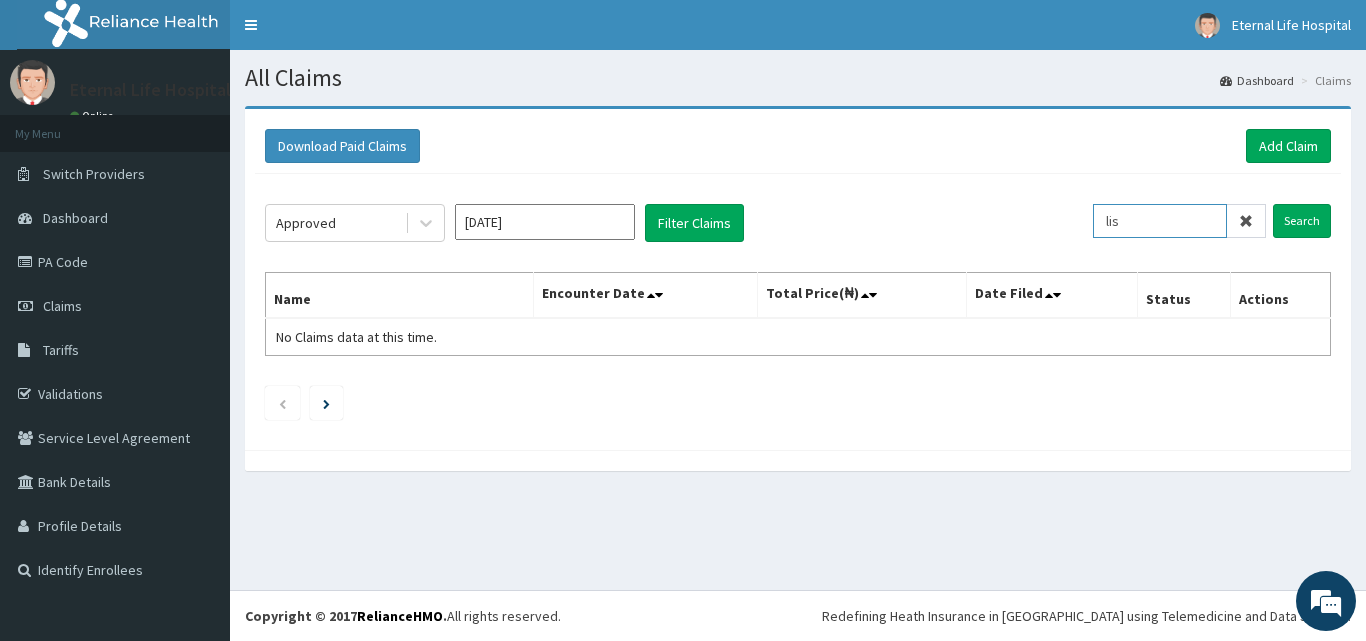 scroll, scrollTop: 0, scrollLeft: 0, axis: both 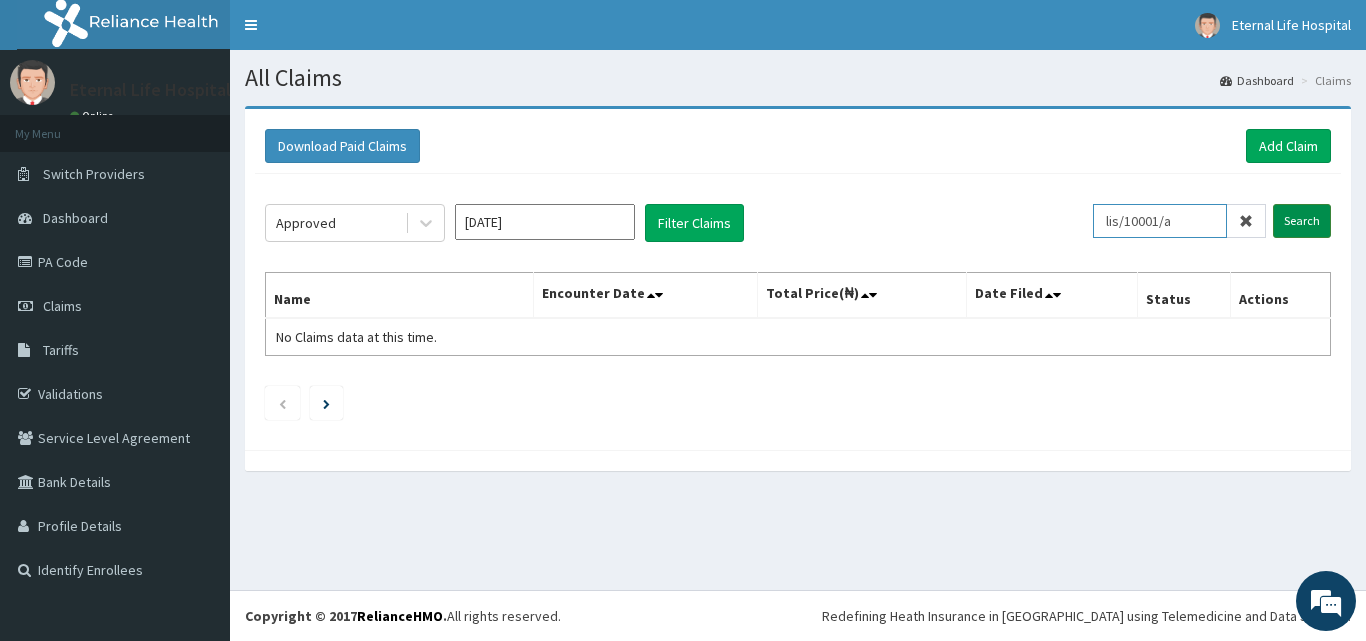 type on "lis/10001/a" 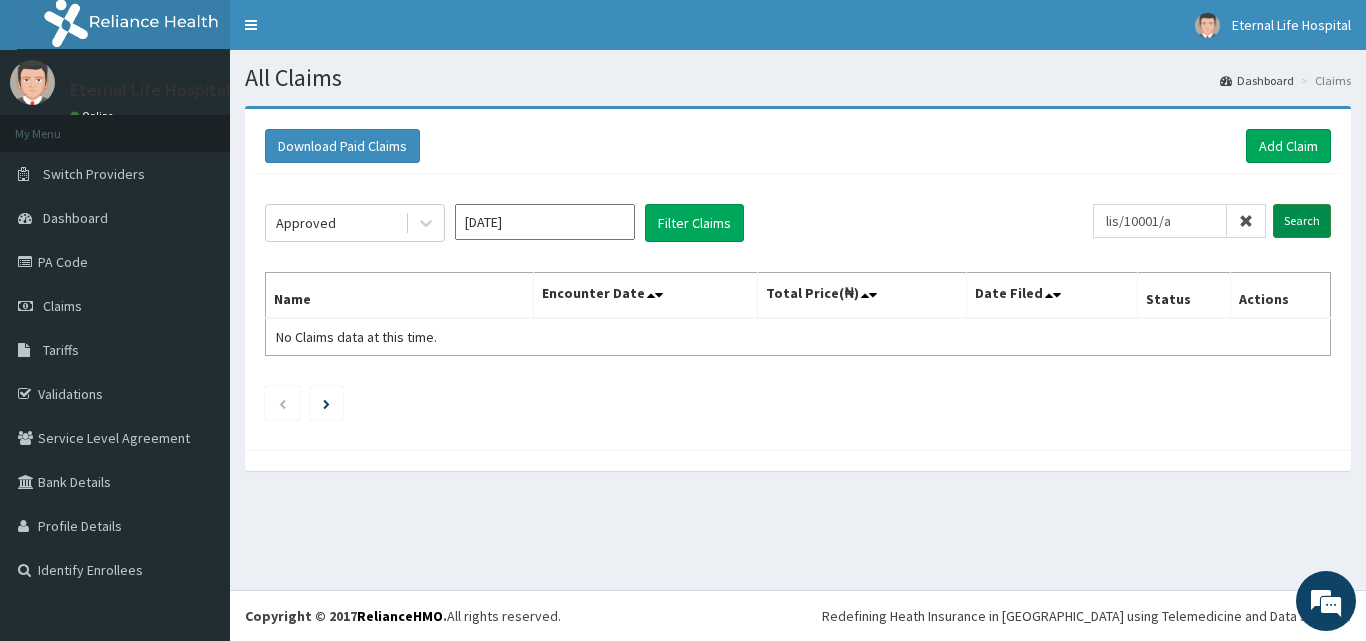 click on "Search" at bounding box center (1302, 221) 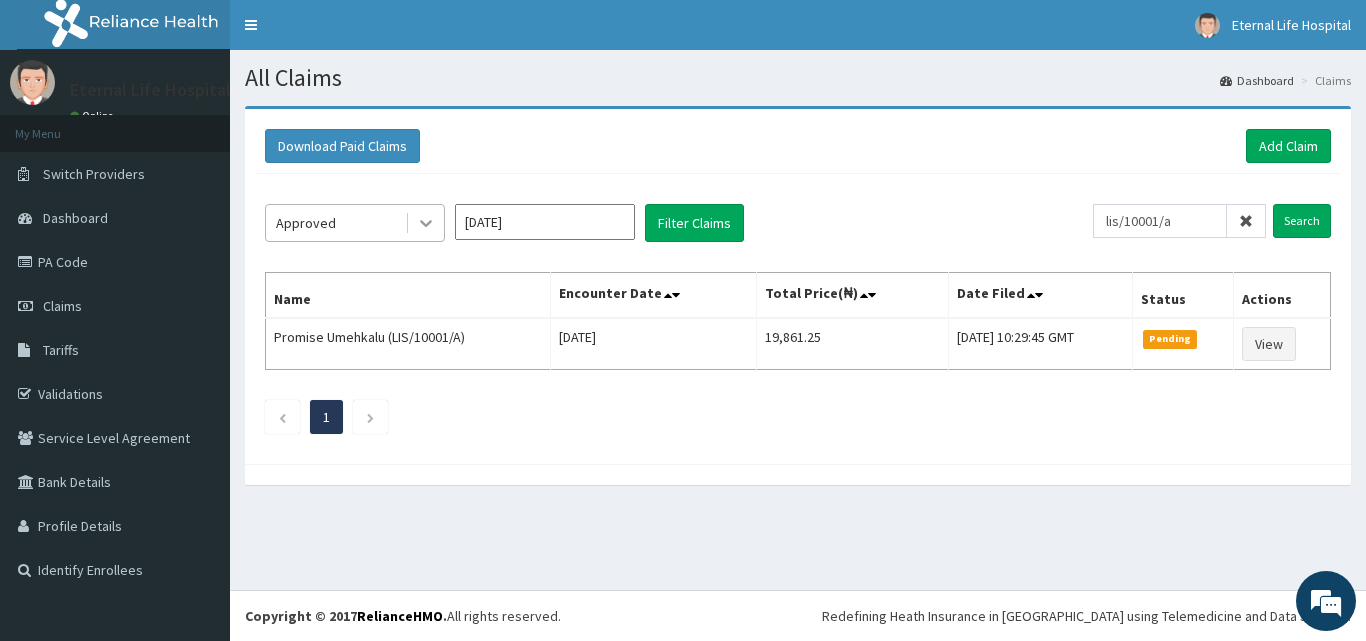 click 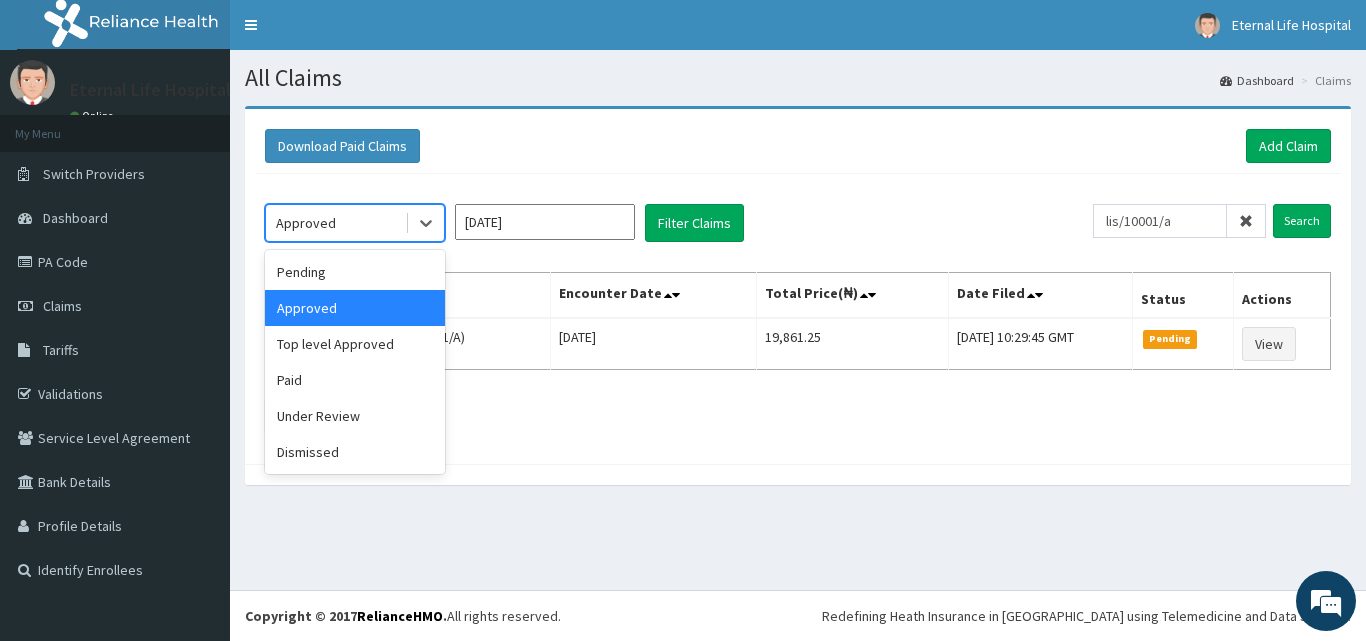 click on "Approved" at bounding box center (355, 308) 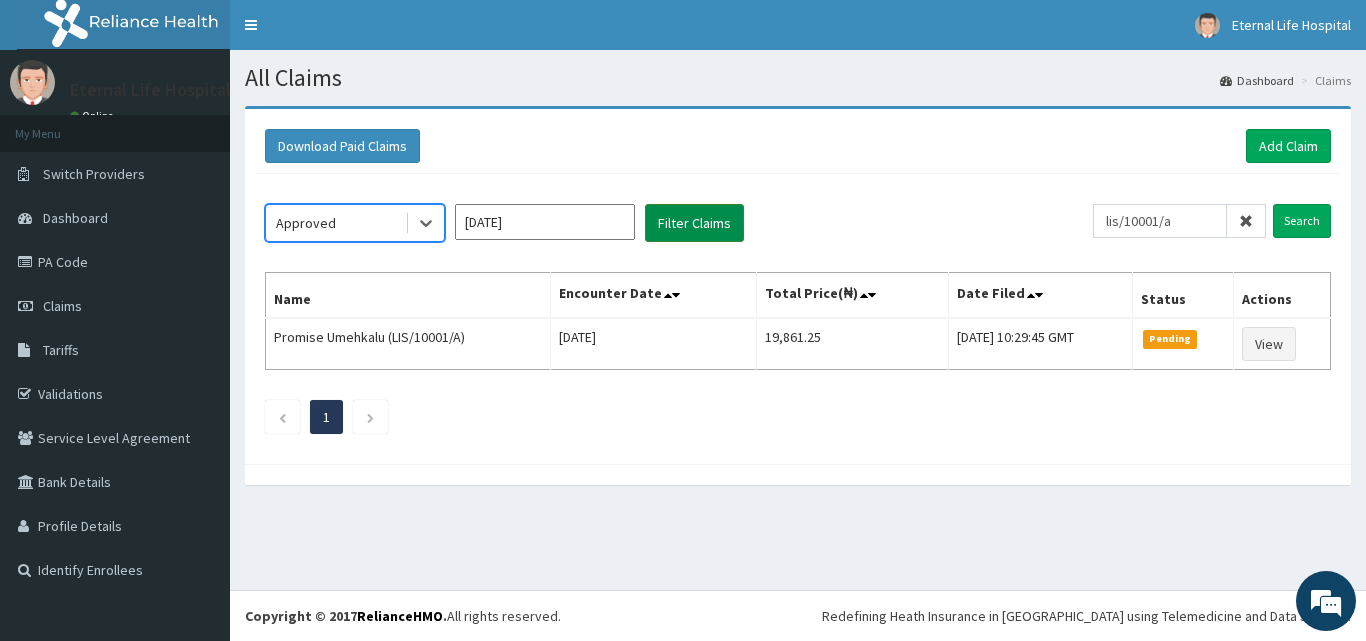 click on "Filter Claims" at bounding box center [694, 223] 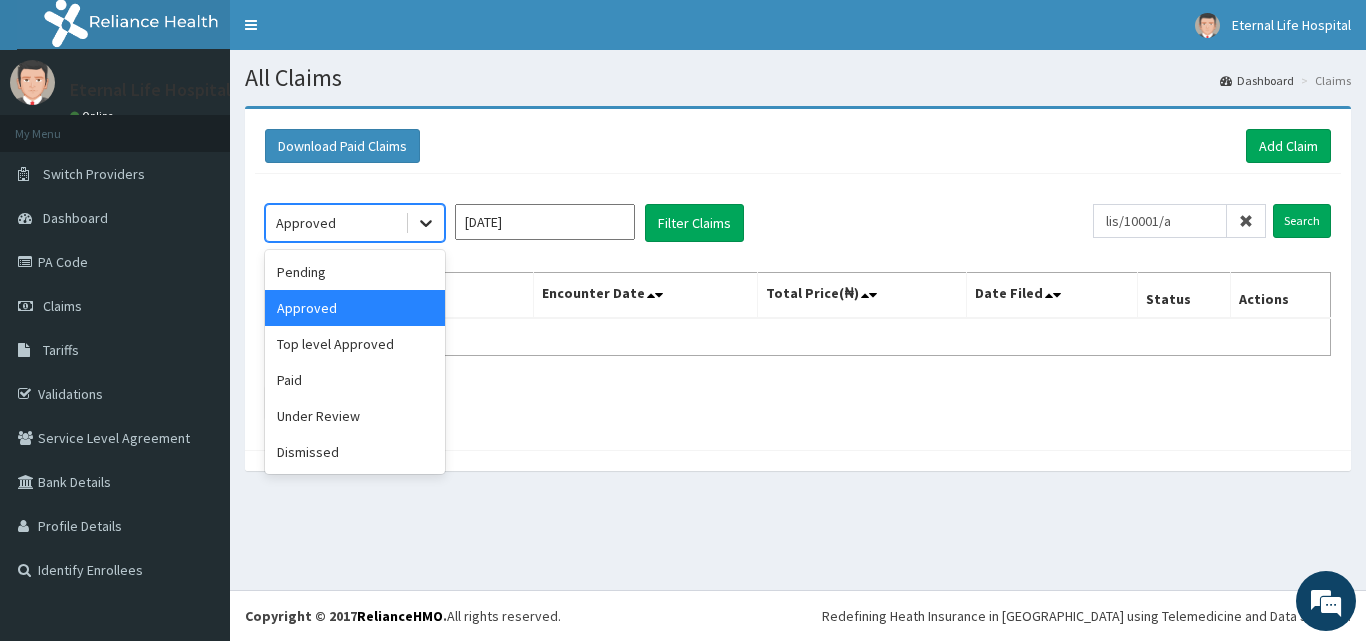 click 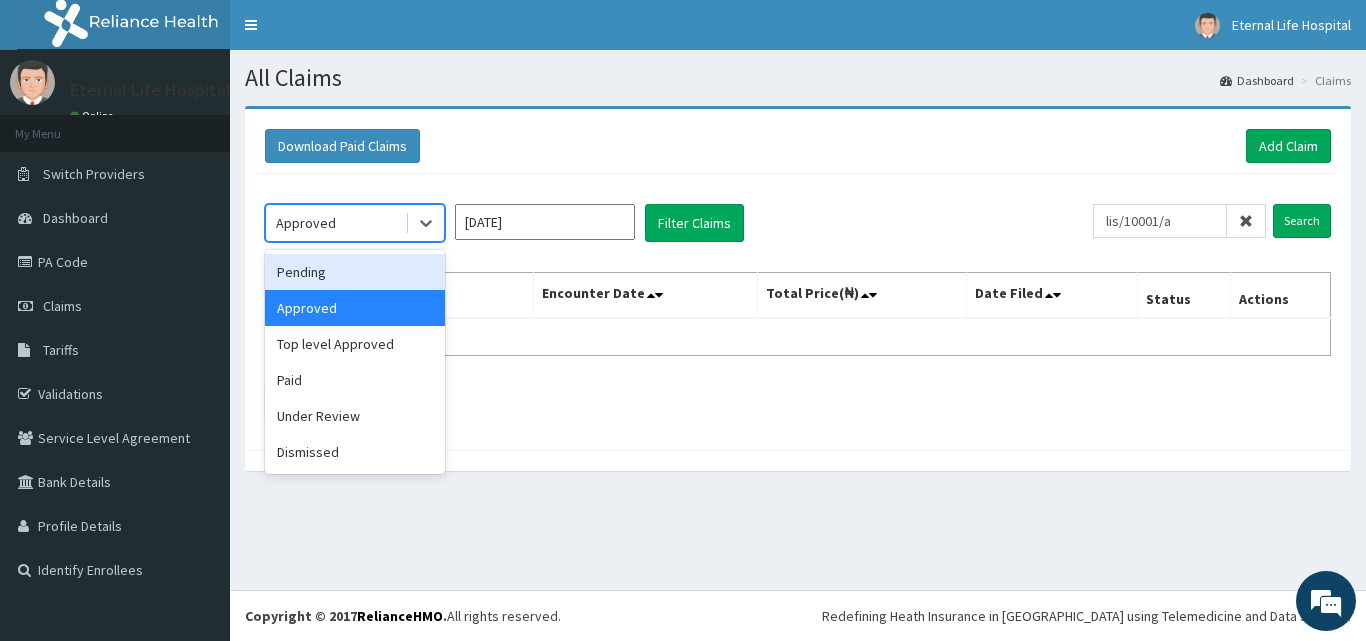 click on "Pending" at bounding box center [355, 272] 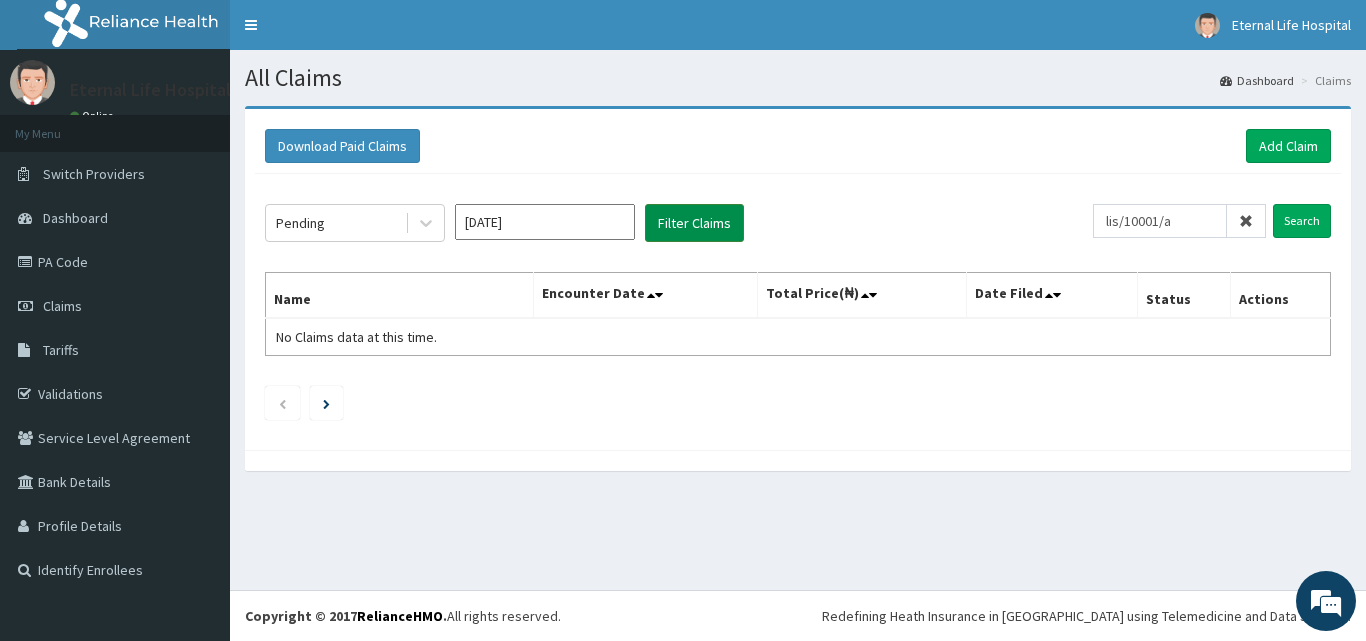 click on "Filter Claims" at bounding box center [694, 223] 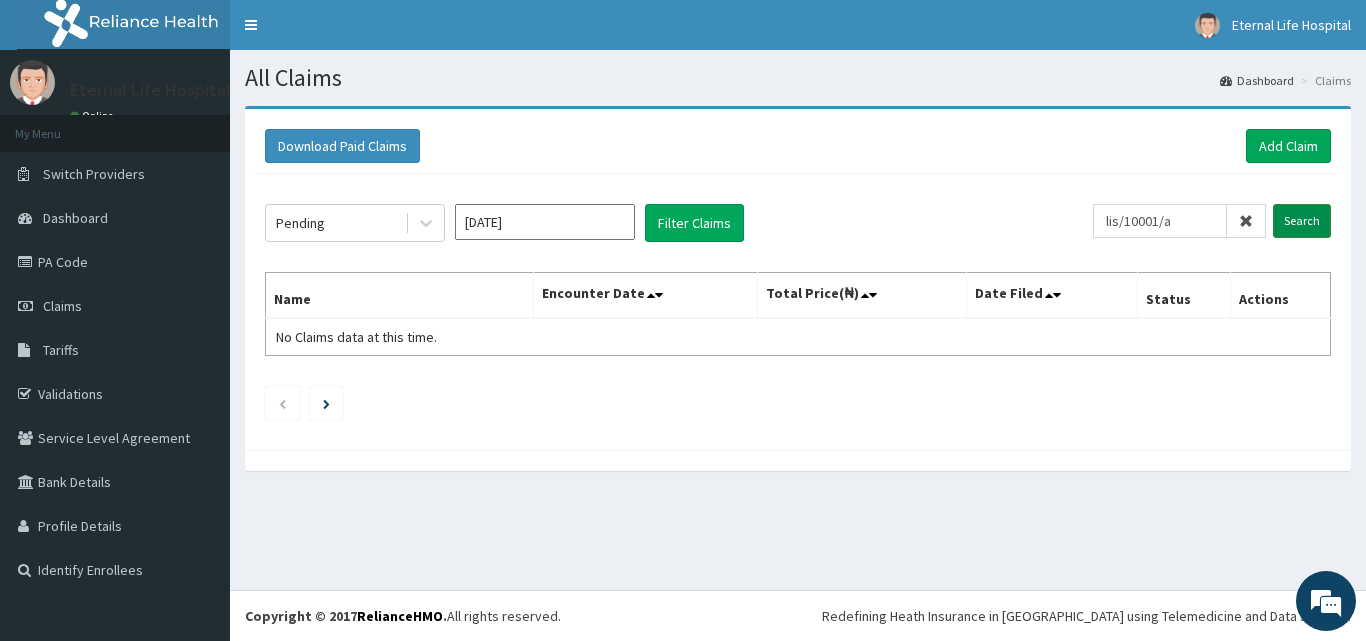 click on "Search" at bounding box center [1302, 221] 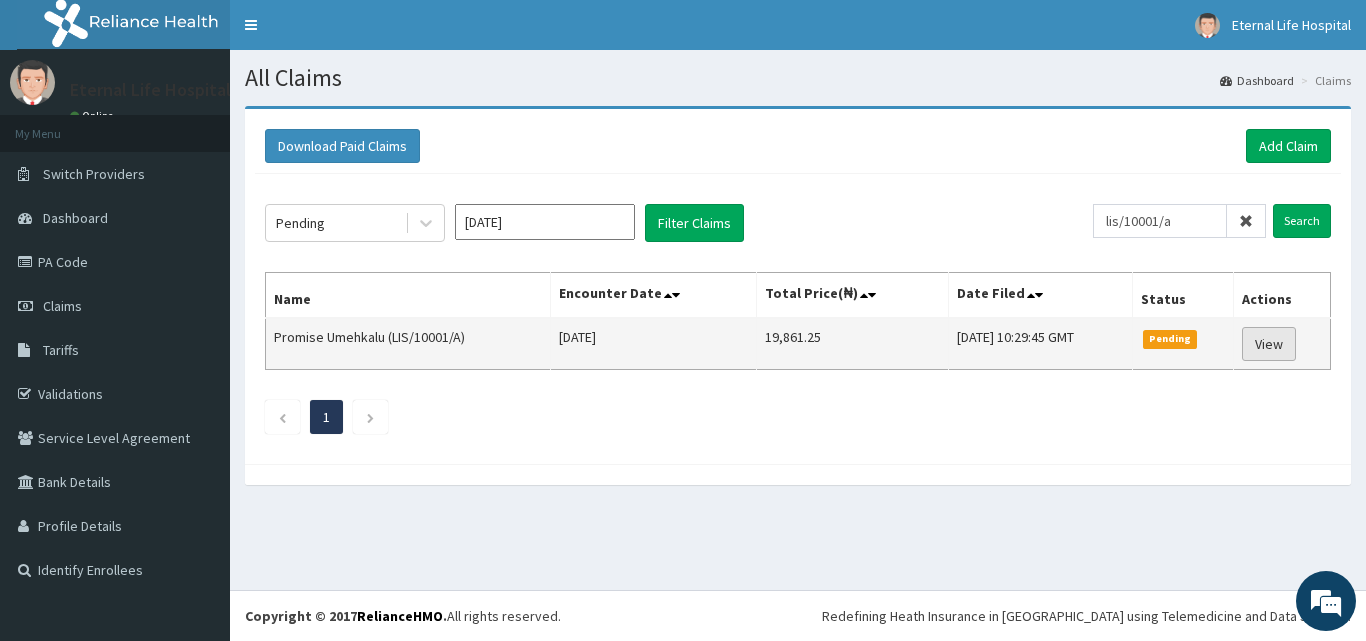 click on "View" at bounding box center [1269, 344] 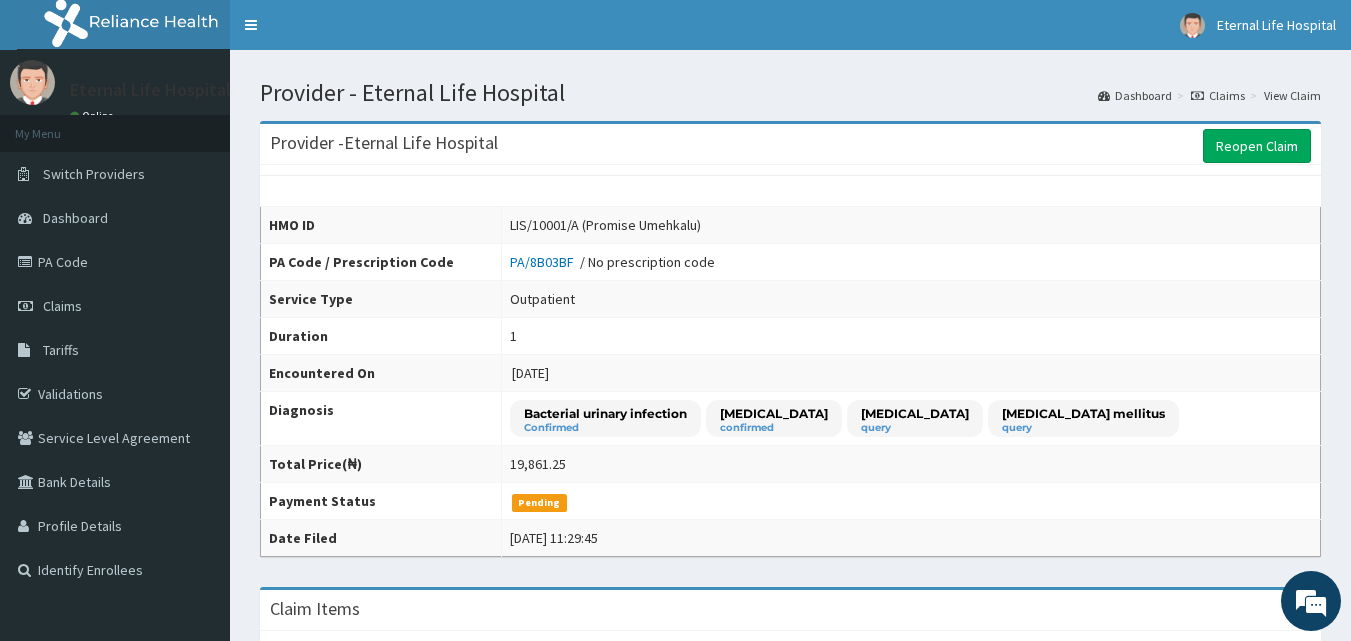 scroll, scrollTop: 0, scrollLeft: 0, axis: both 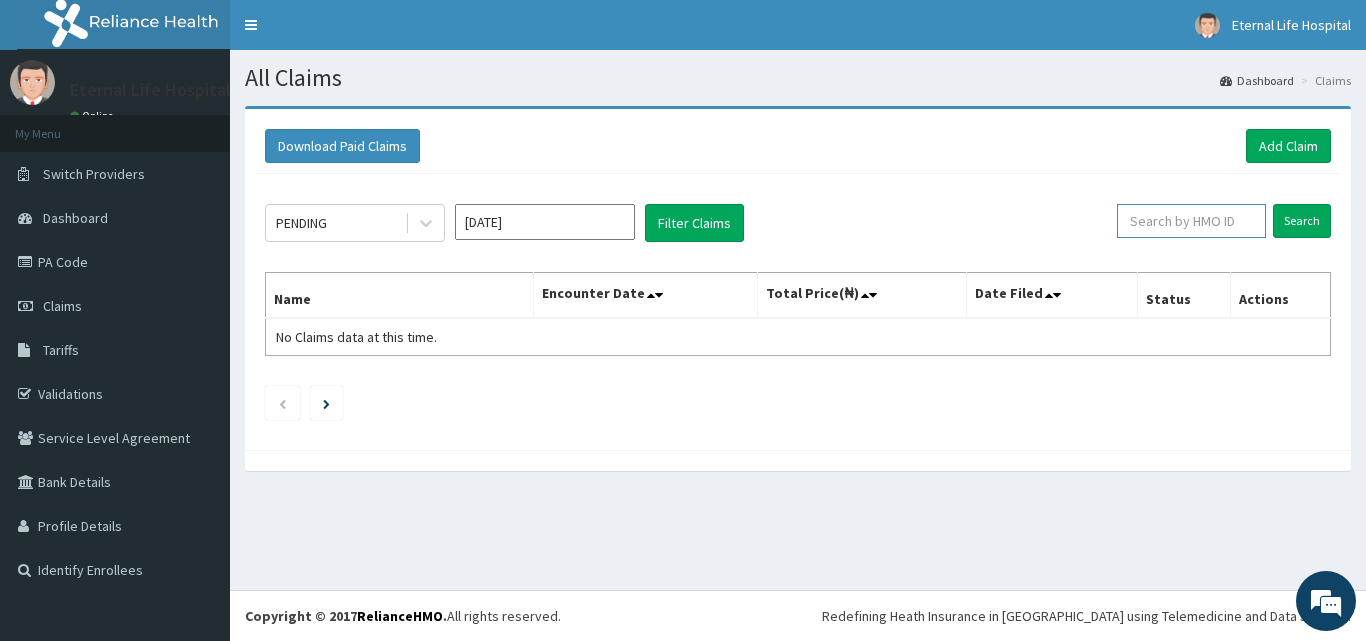 drag, startPoint x: 1243, startPoint y: 224, endPoint x: 729, endPoint y: 267, distance: 515.79553 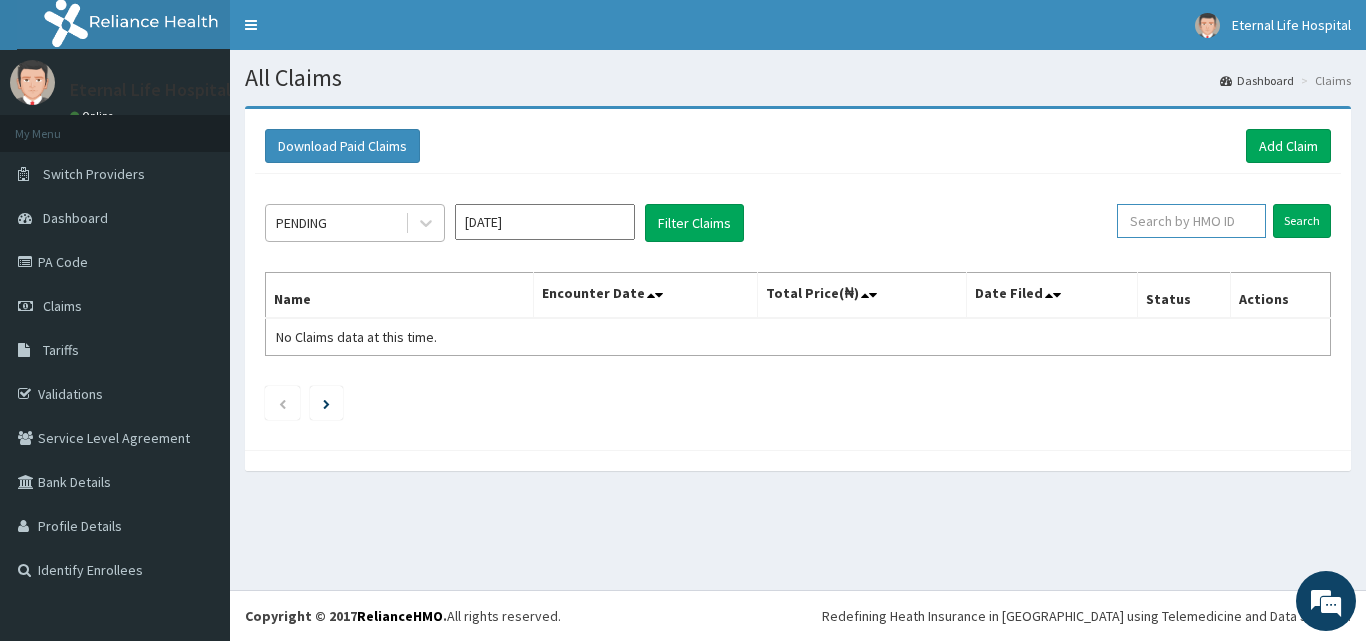 type 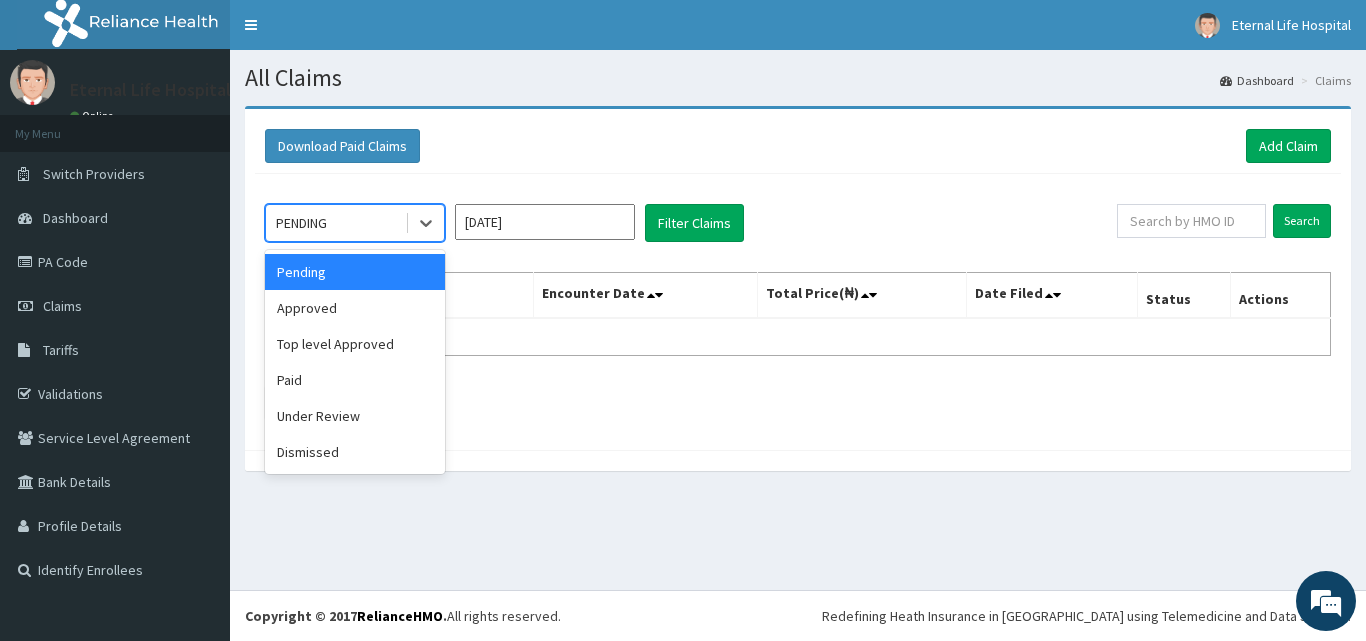 click on "PENDING" at bounding box center [335, 223] 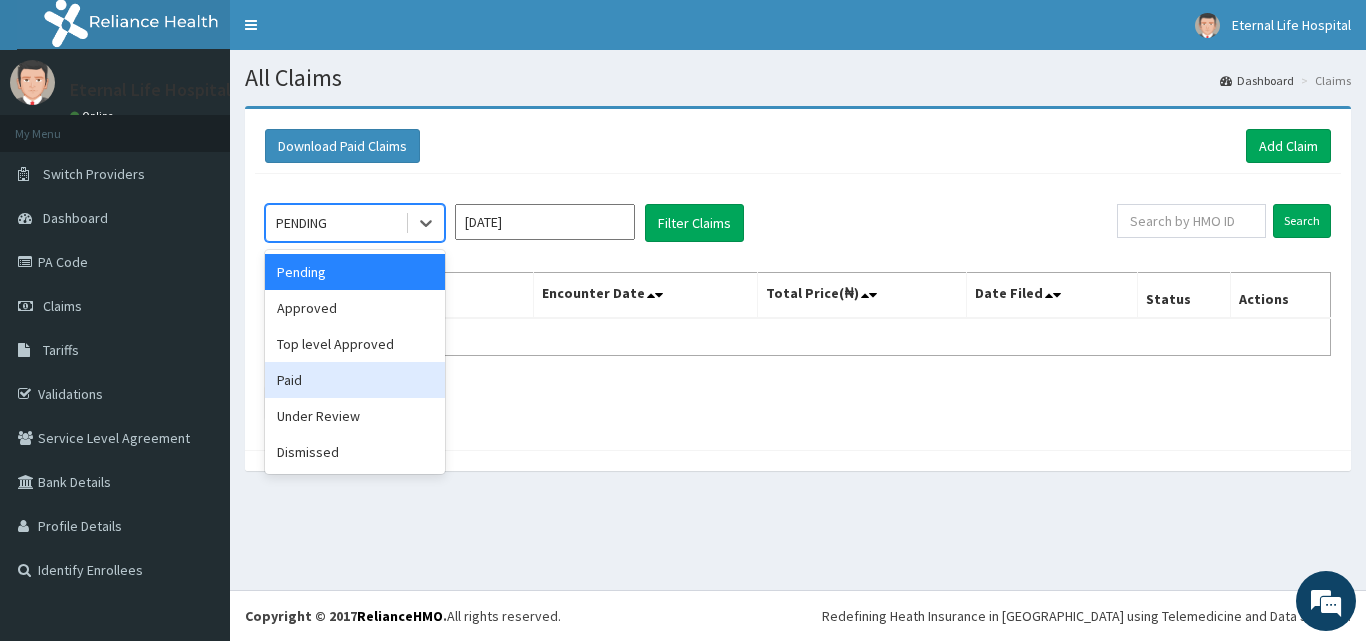 click on "Paid" at bounding box center [355, 380] 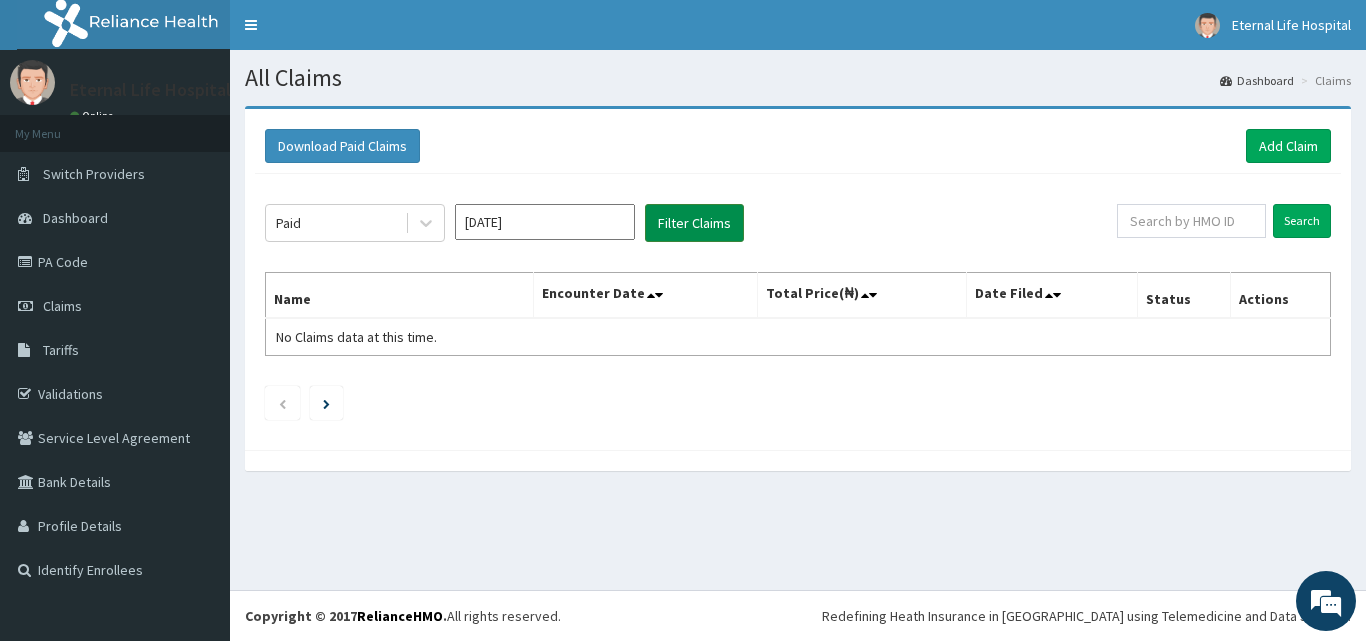 click on "Filter Claims" at bounding box center [694, 223] 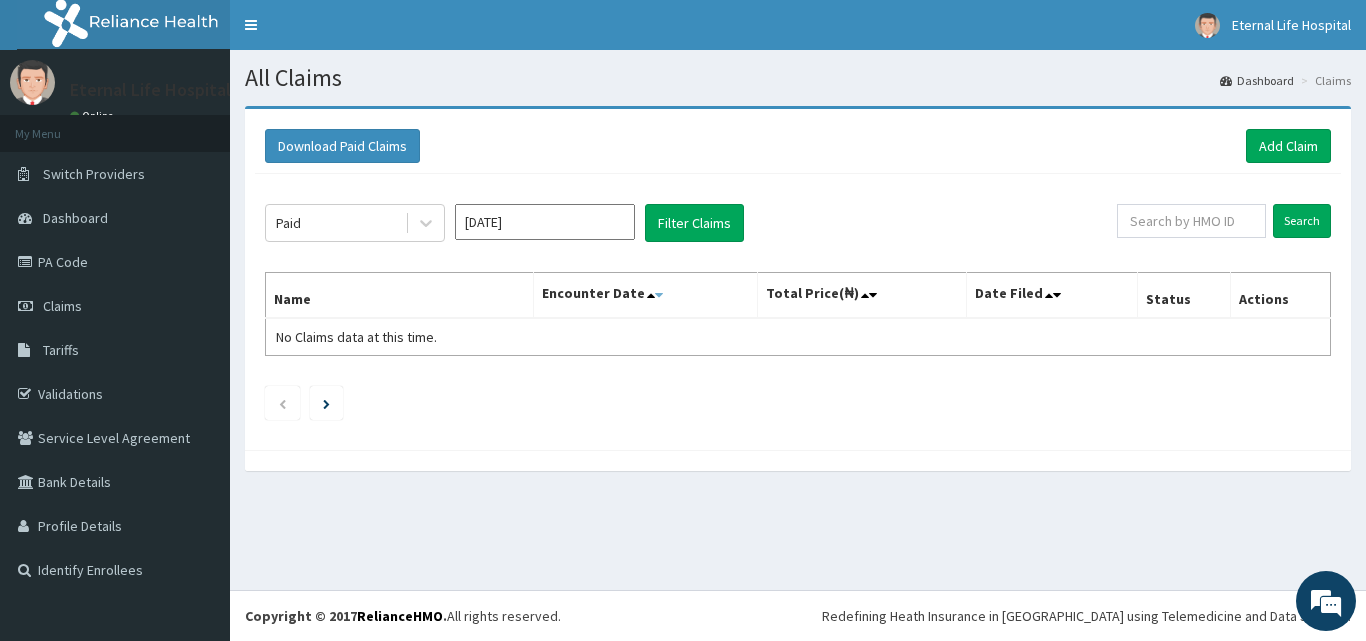 click at bounding box center [659, 295] 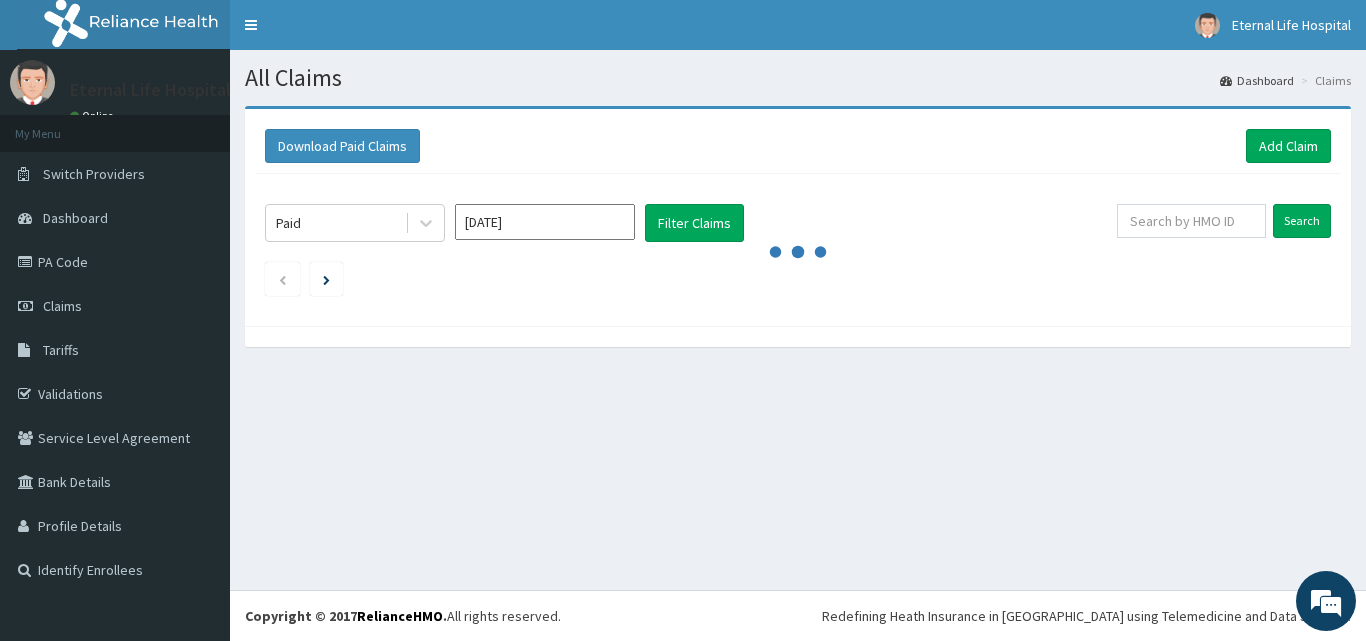 click at bounding box center [798, 279] 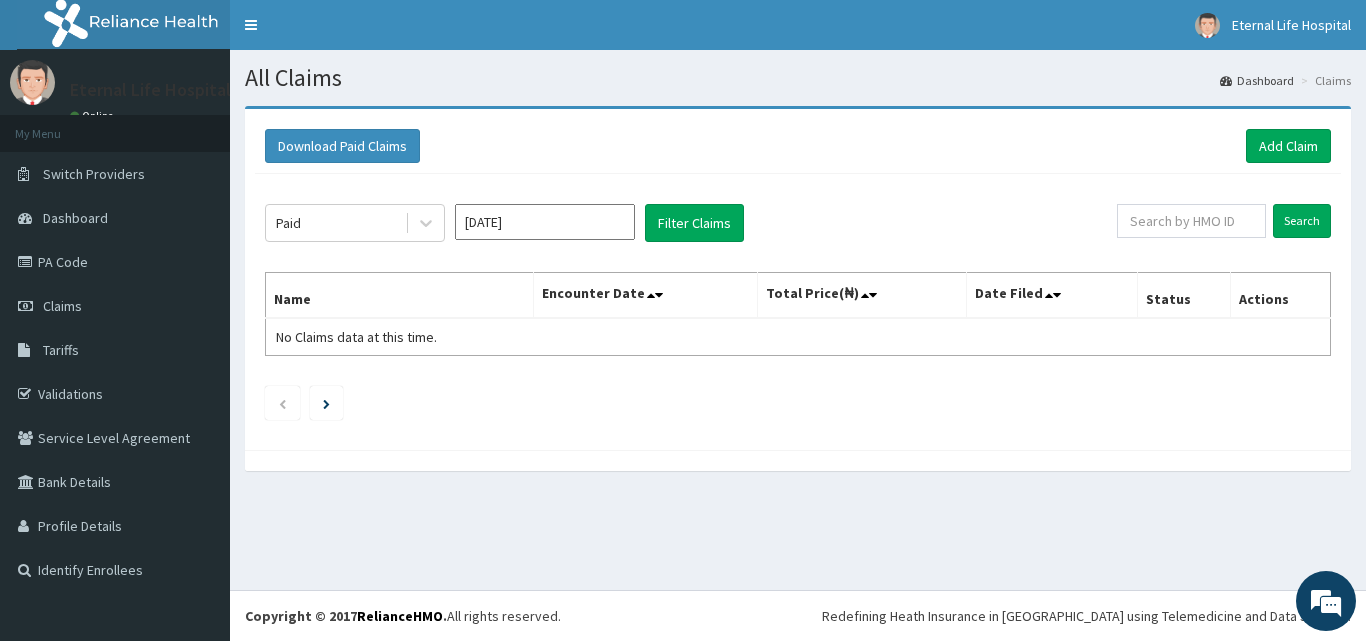 click at bounding box center (659, 295) 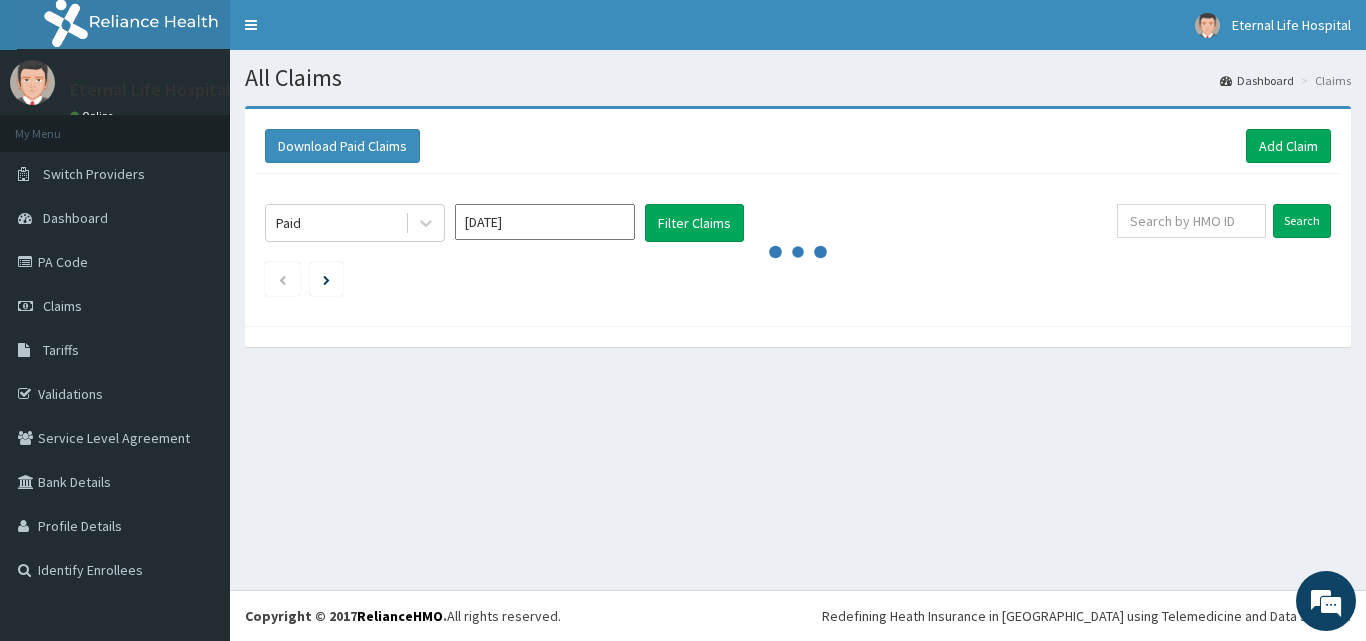 click on "Paid Jul 2025 Filter Claims Search" 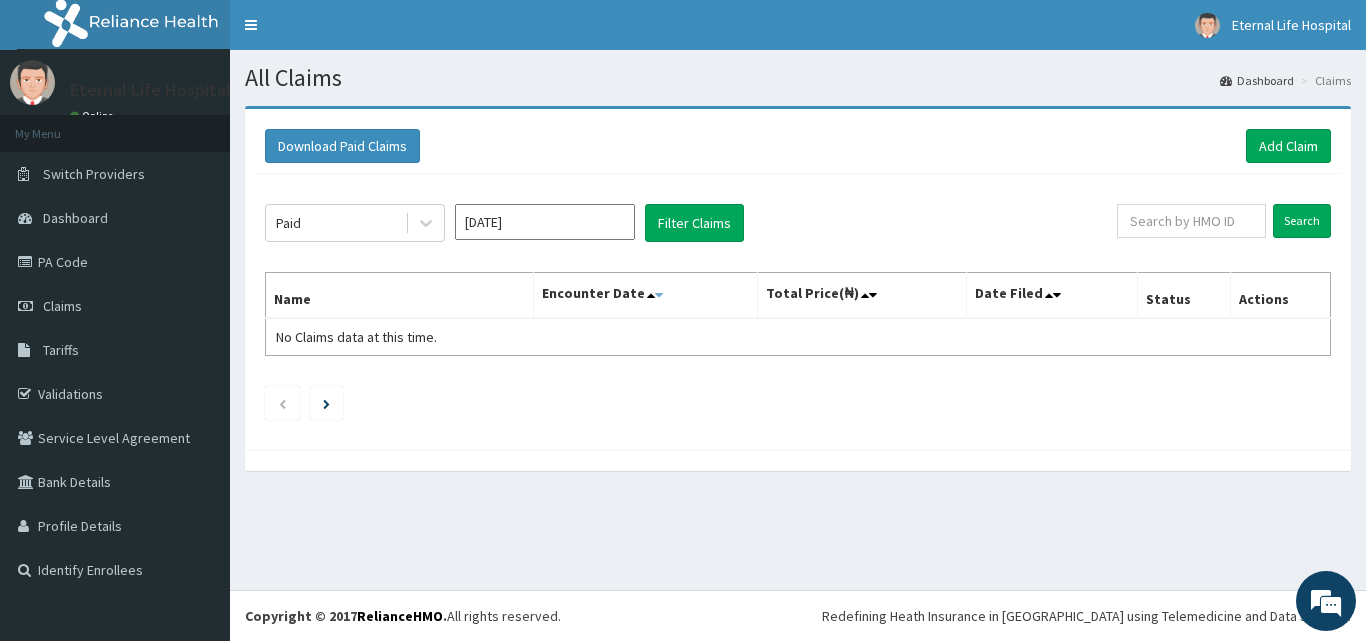 click at bounding box center [659, 295] 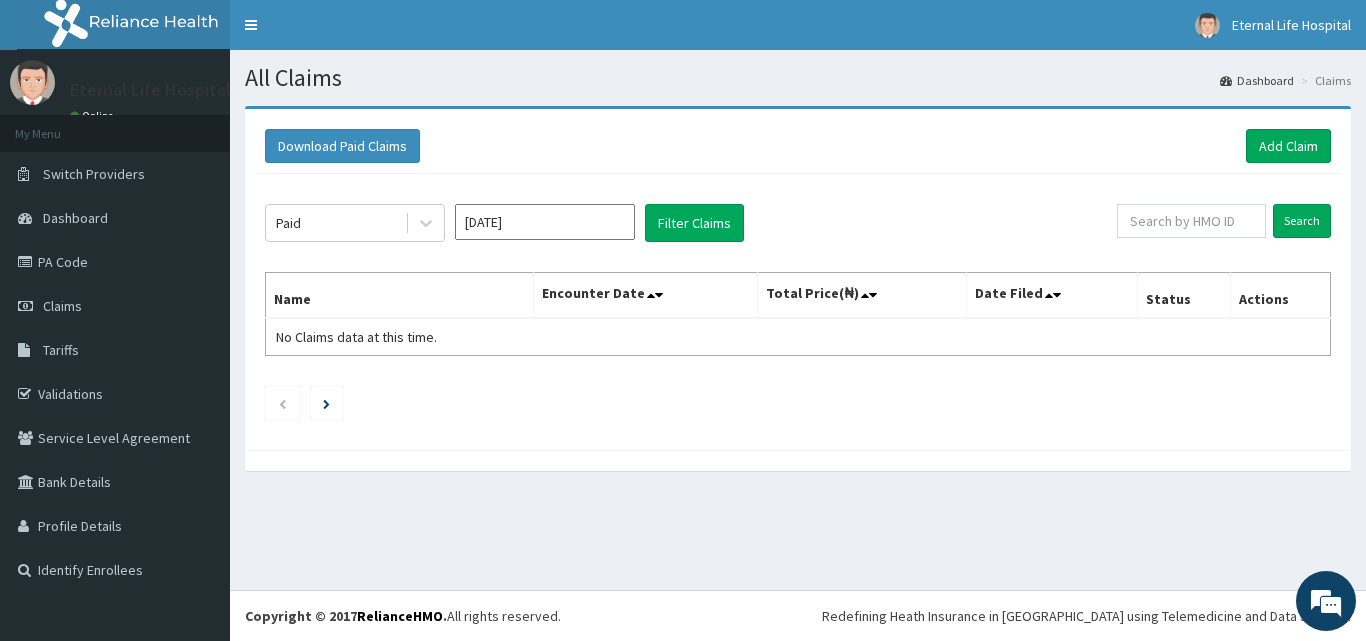 click at bounding box center [798, 403] 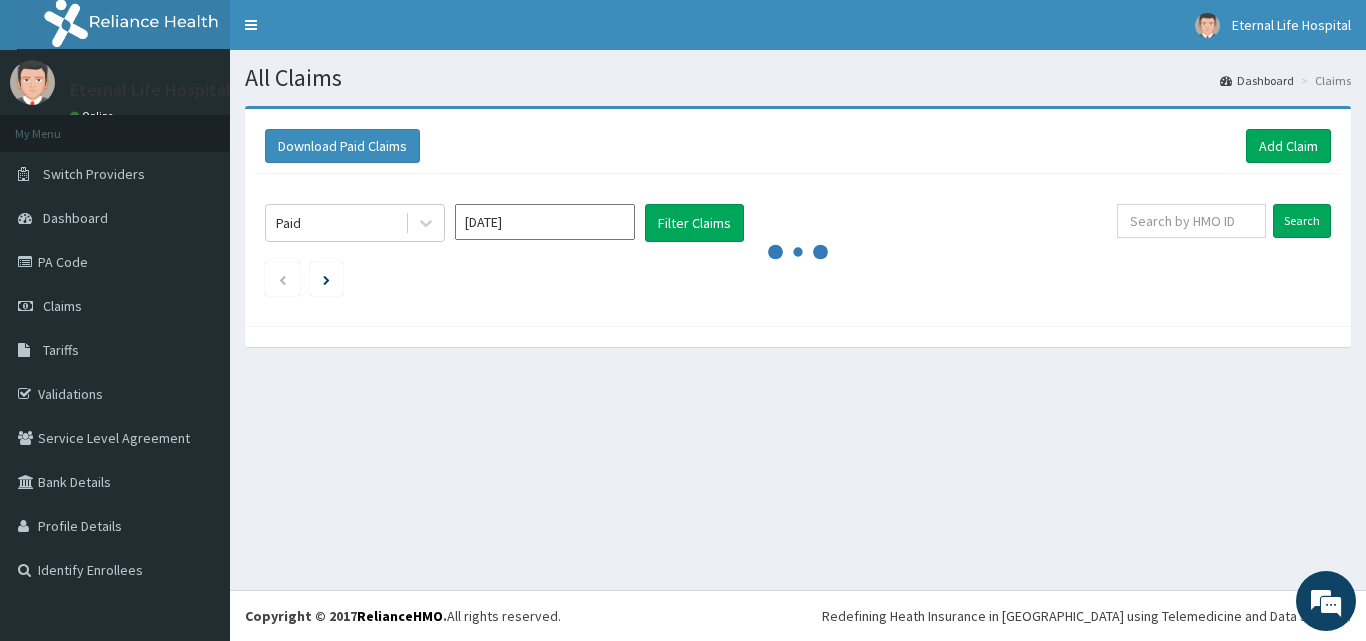 click at bounding box center (798, 279) 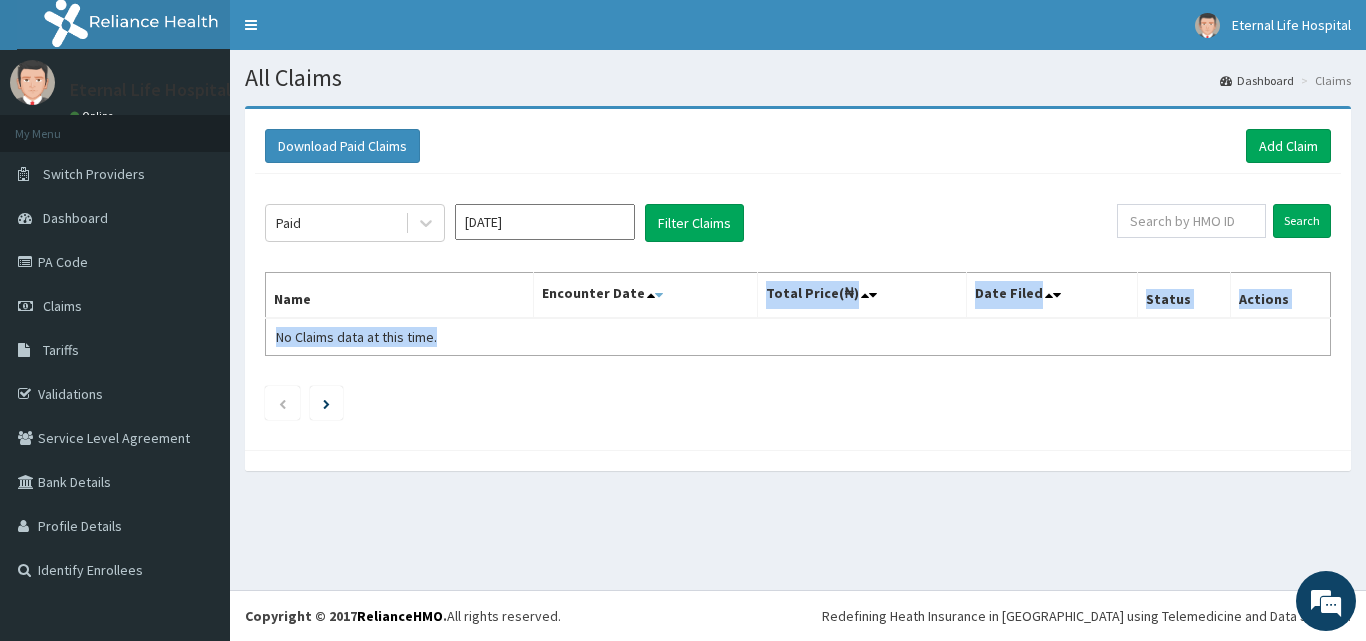 click on "Paid Jul 2025 Filter Claims Search Name Encounter Date Total Price(₦) Date Filed Status Actions No Claims data at this time." 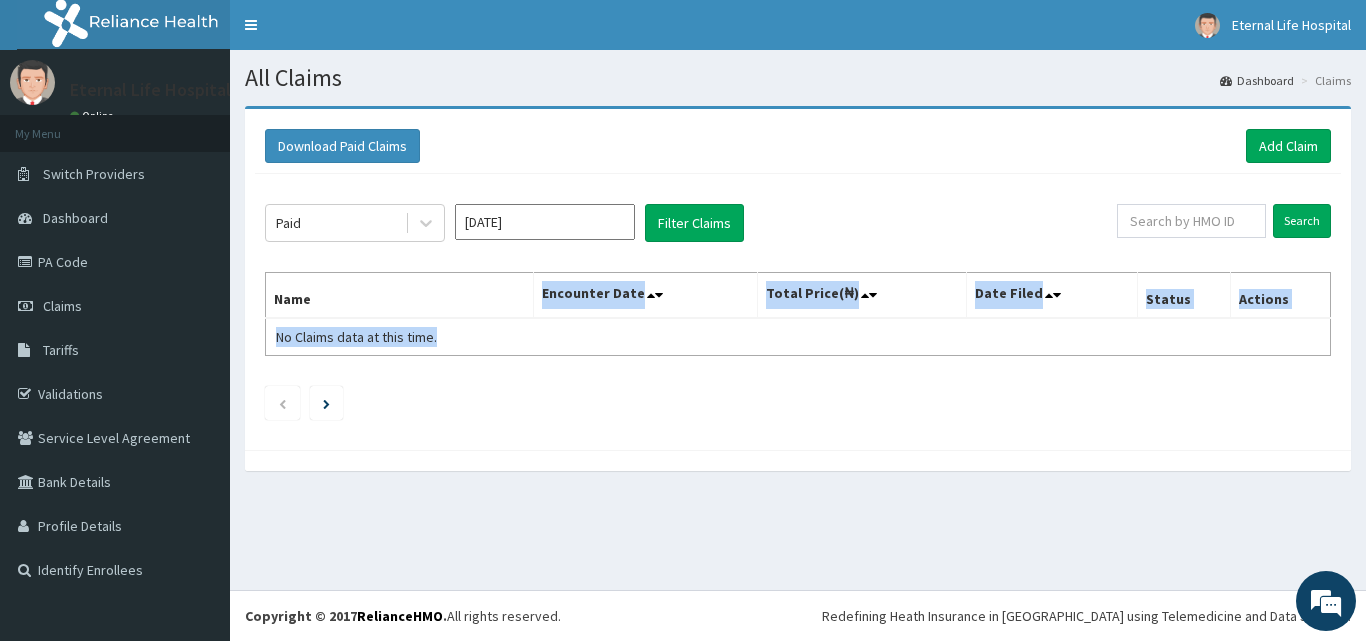 click on "Paid Jul 2025 Filter Claims Search Name Encounter Date Total Price(₦) Date Filed Status Actions No Claims data at this time." 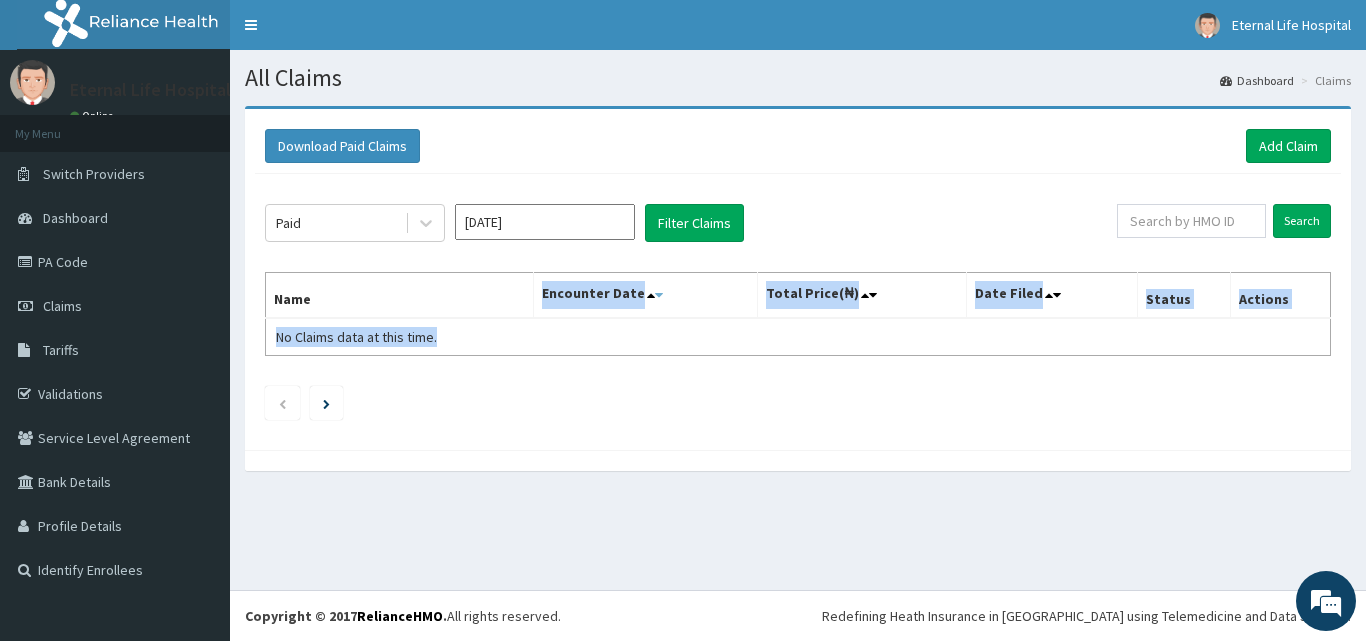 click at bounding box center [659, 295] 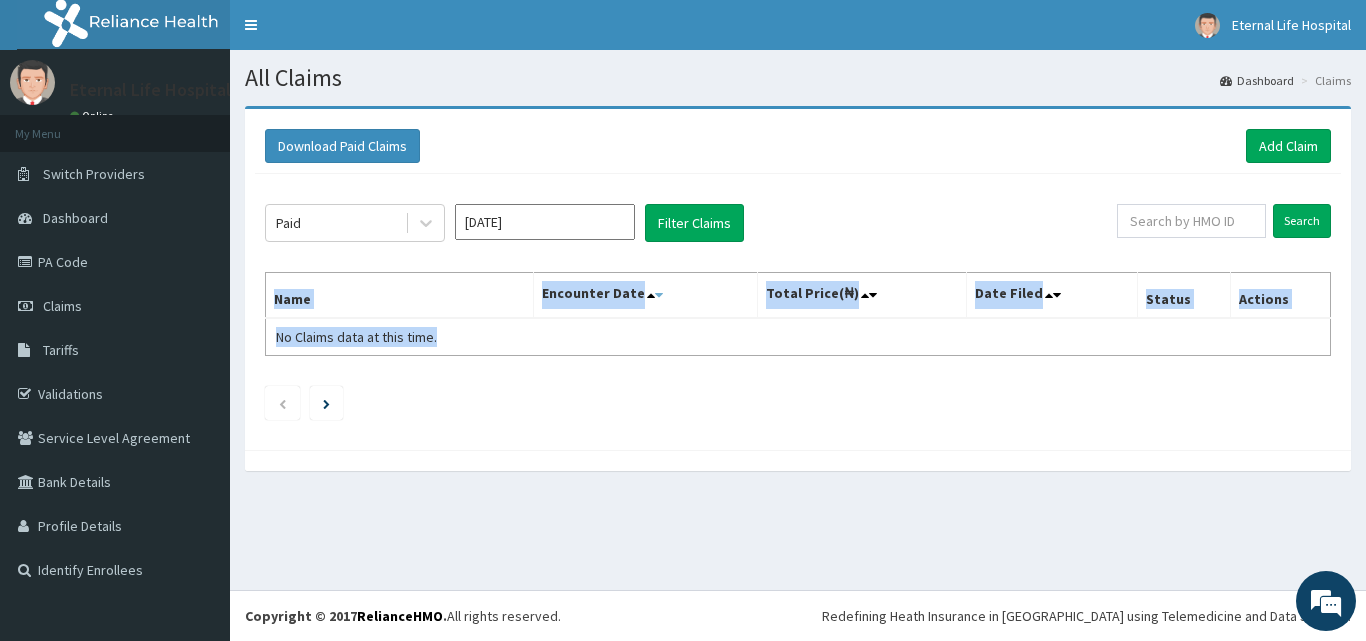 click at bounding box center (659, 295) 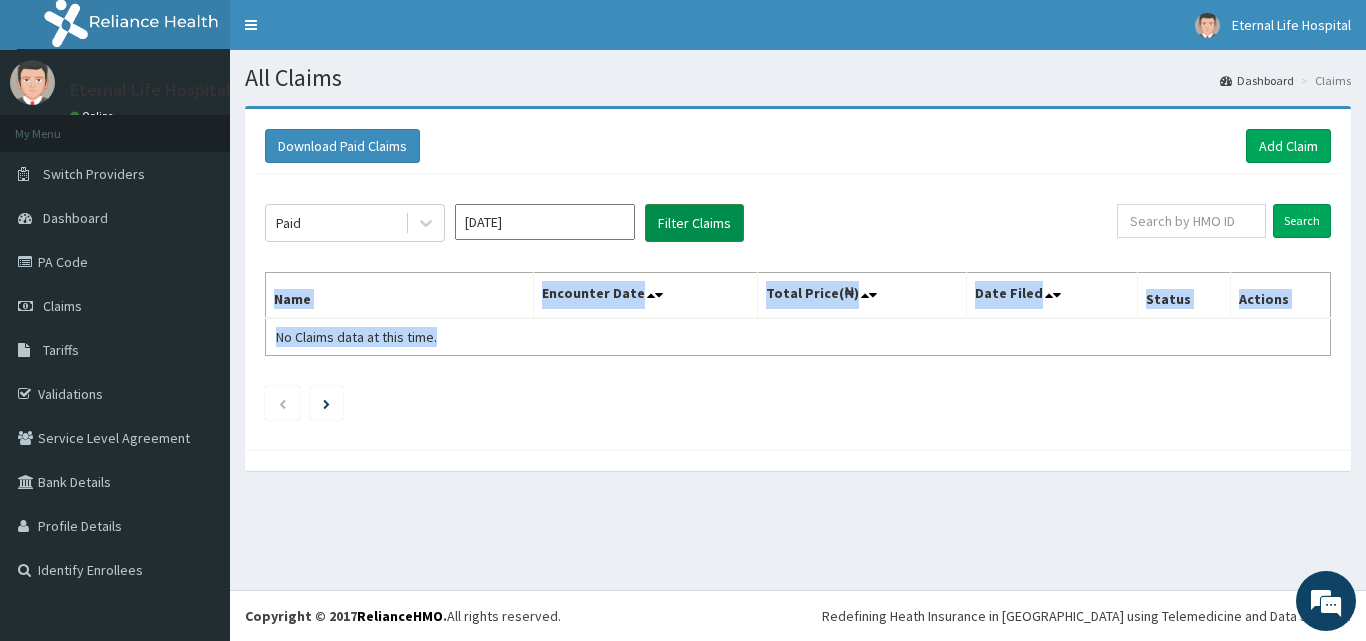 click on "Filter Claims" at bounding box center (694, 223) 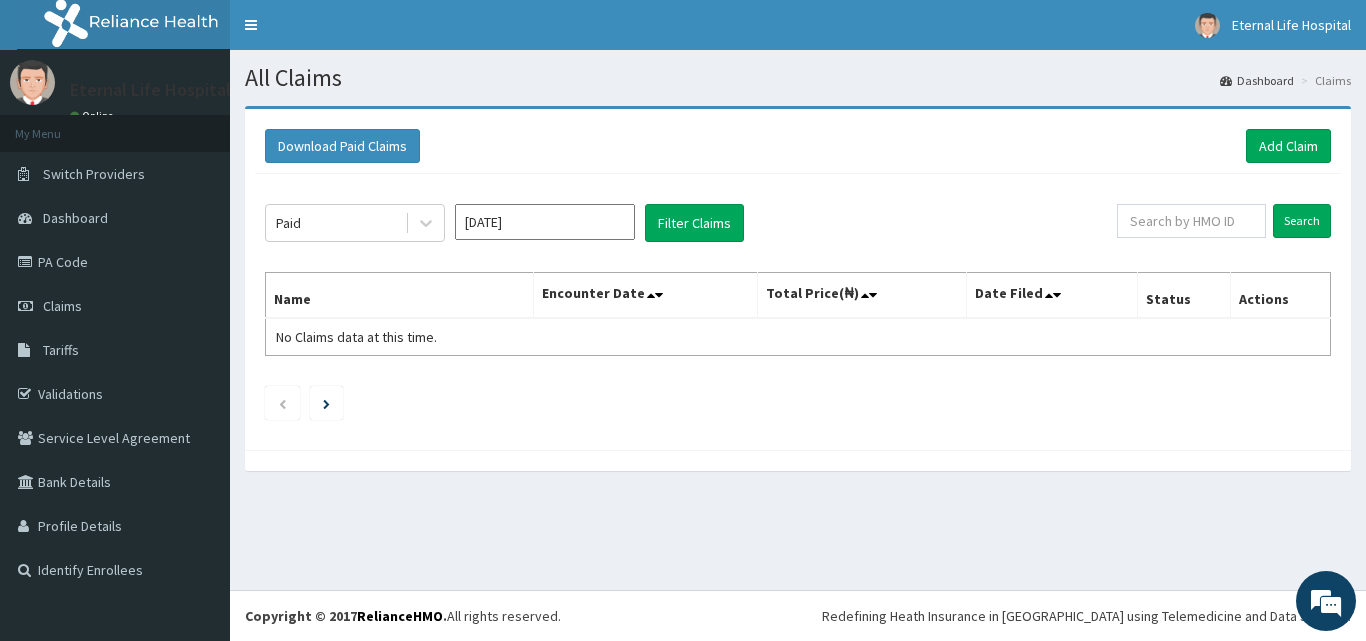 click on "Paid Jul 2025 Filter Claims" at bounding box center (691, 223) 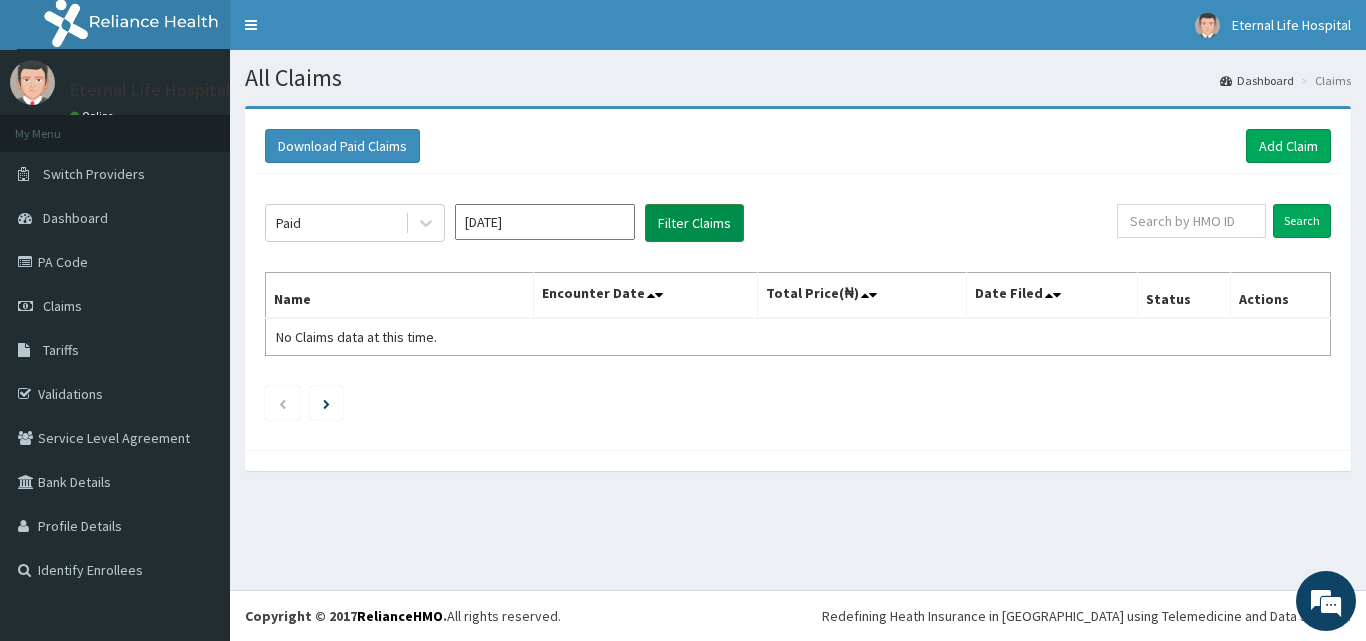 click on "Filter Claims" at bounding box center (694, 223) 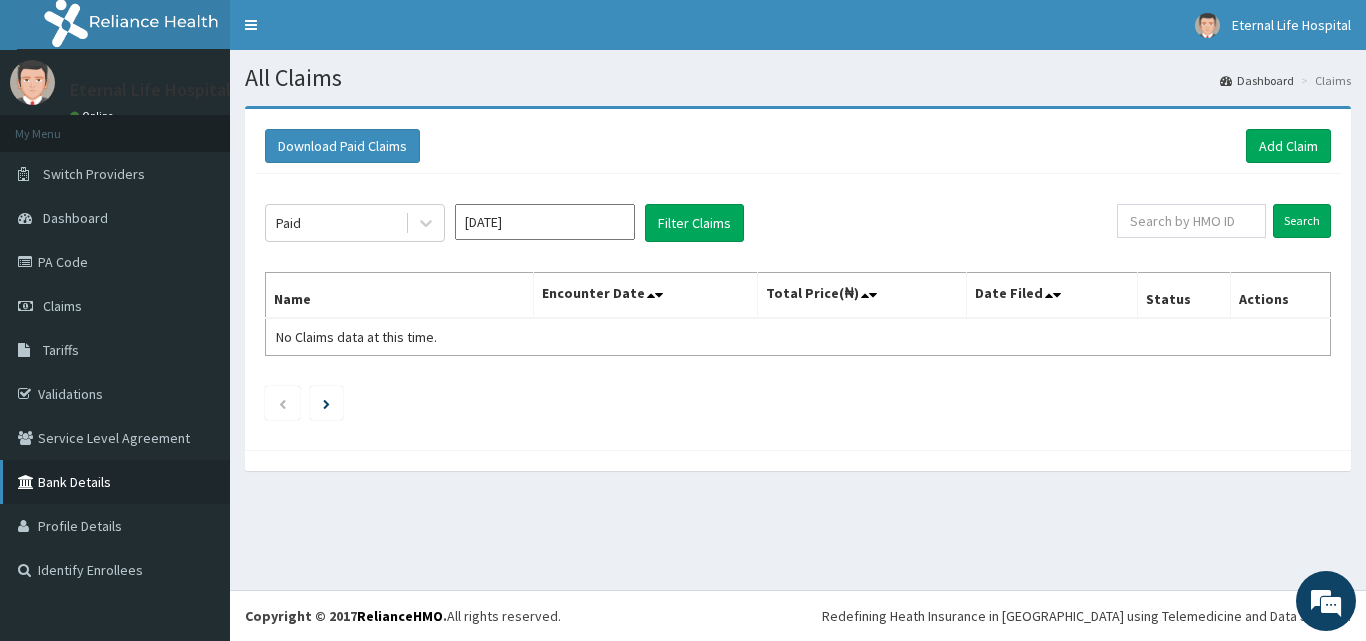 click on "Bank Details" at bounding box center [115, 482] 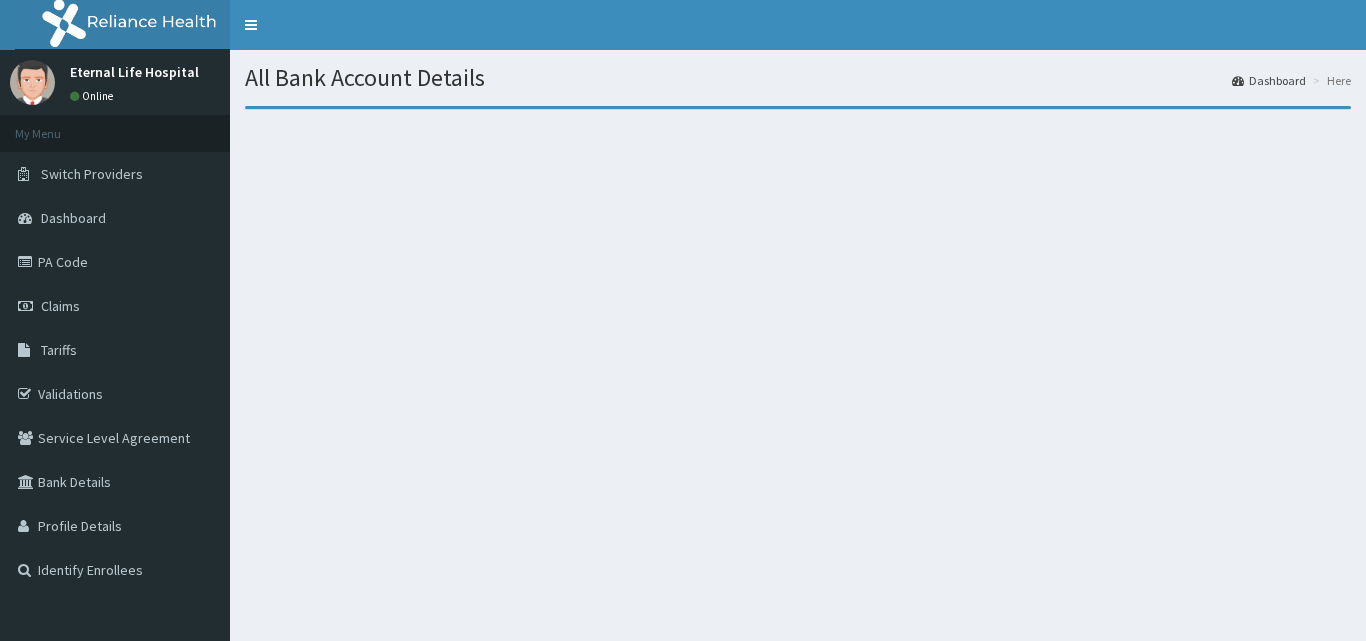 scroll, scrollTop: 0, scrollLeft: 0, axis: both 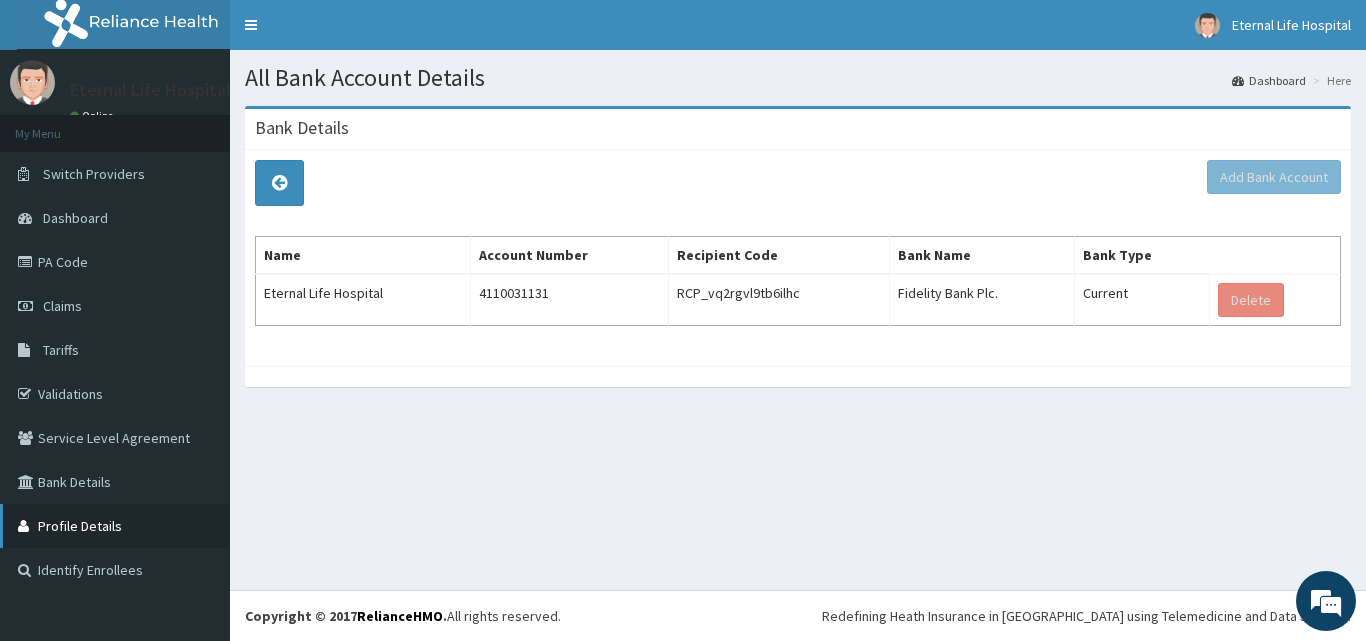 click on "Profile Details" at bounding box center (115, 526) 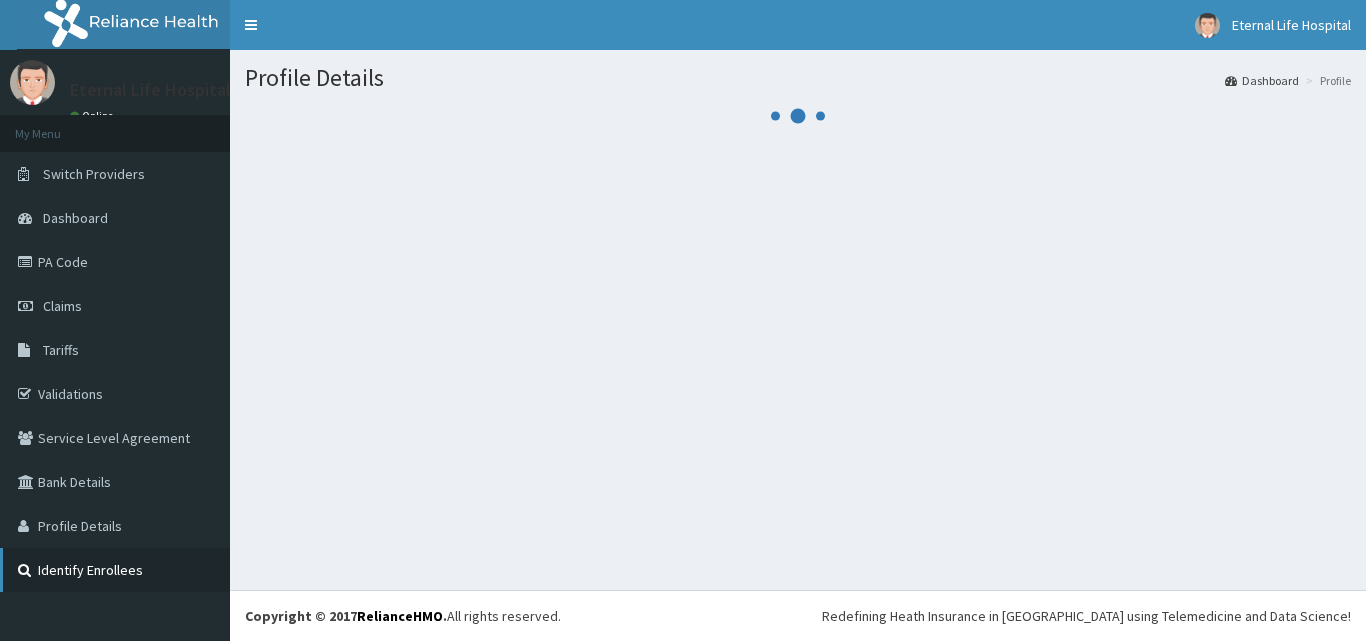 scroll, scrollTop: 0, scrollLeft: 0, axis: both 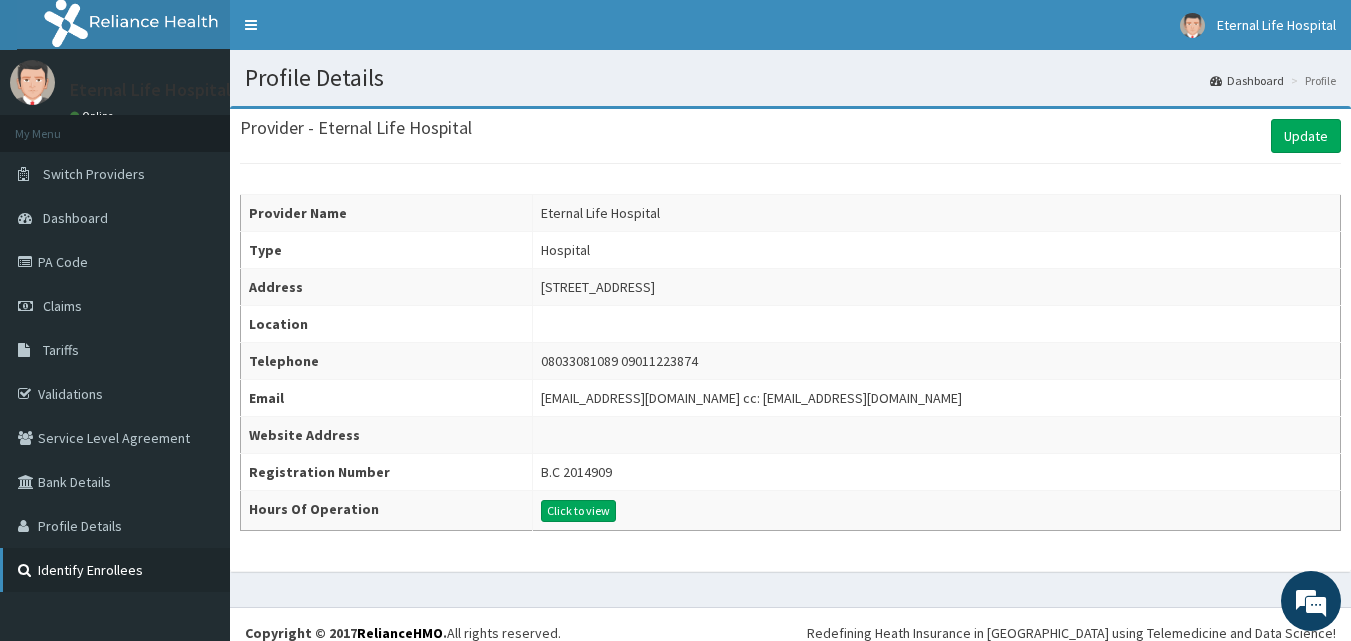 click on "Identify Enrollees" at bounding box center (115, 570) 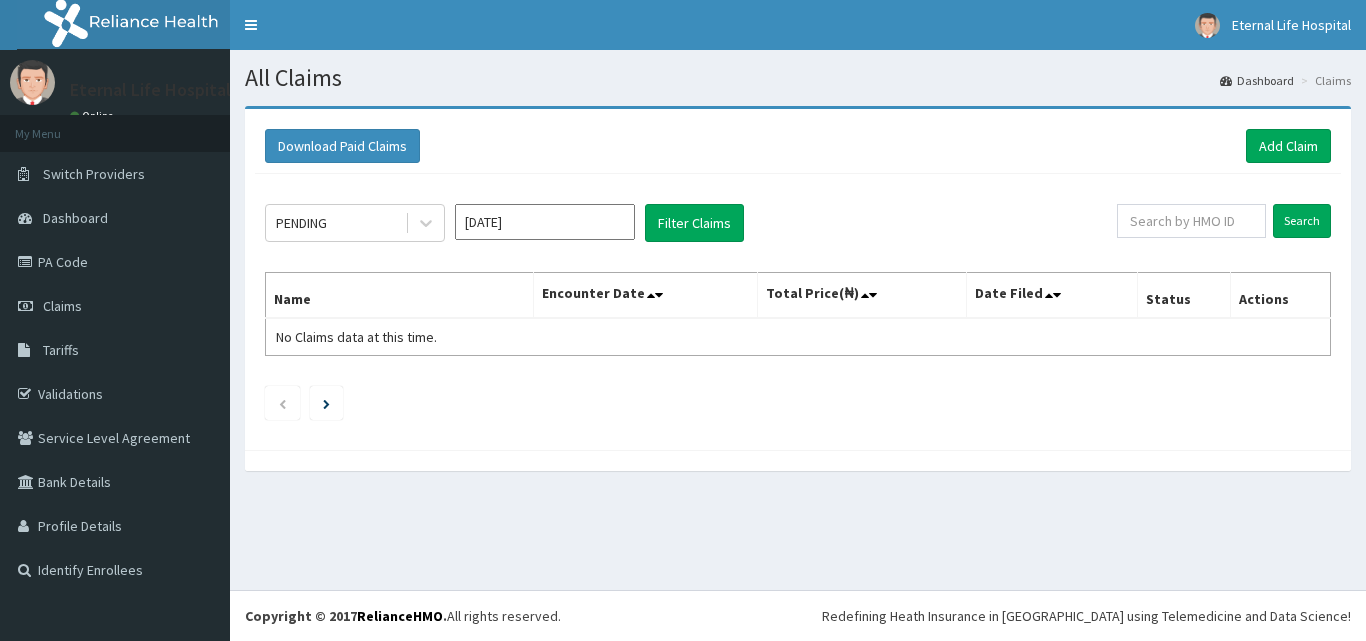 scroll, scrollTop: 0, scrollLeft: 0, axis: both 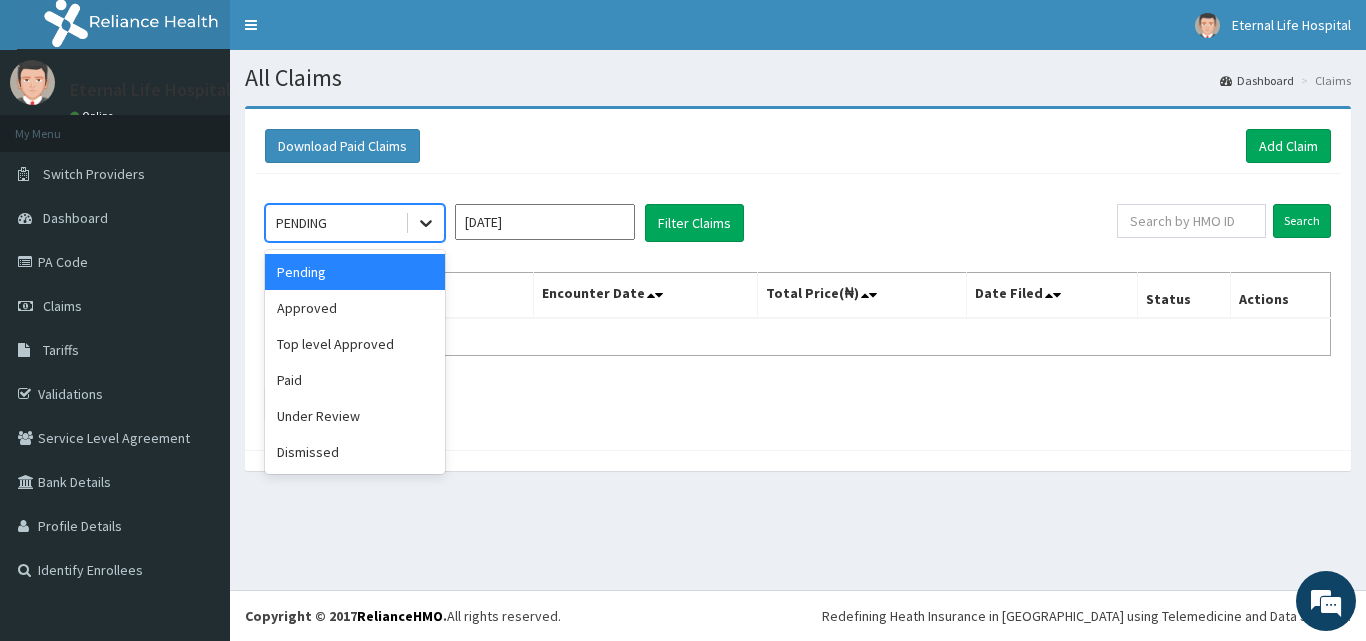 click 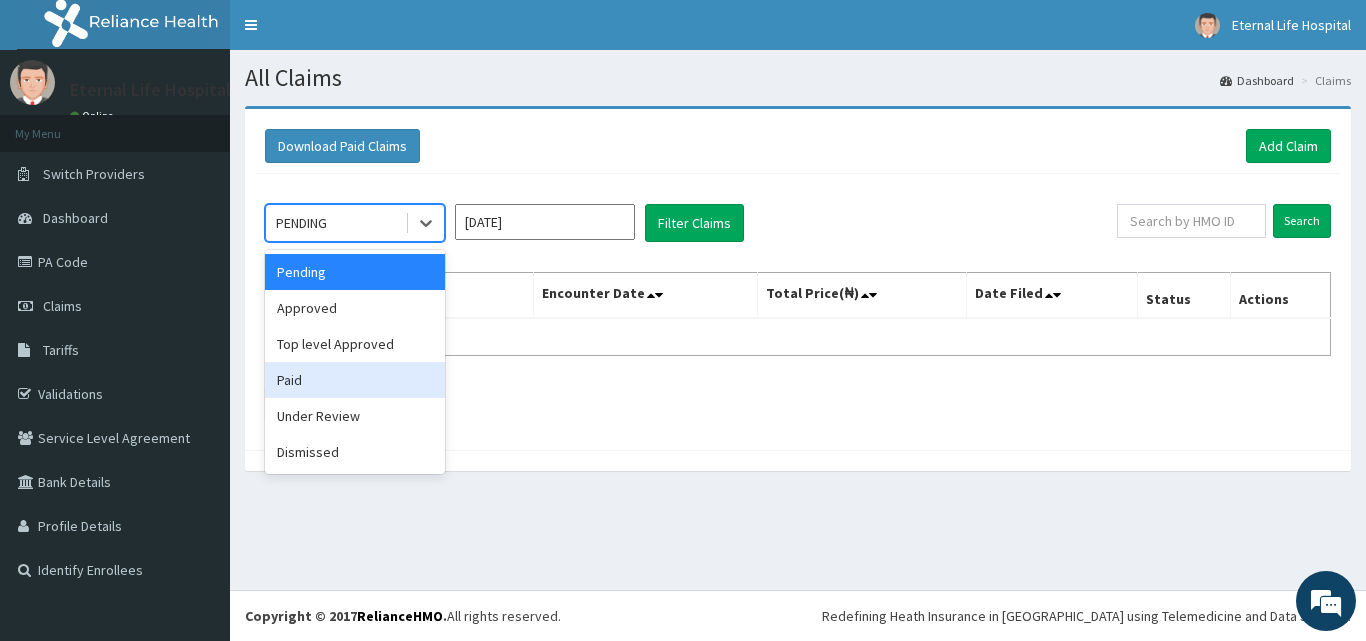 click on "Paid" at bounding box center (355, 380) 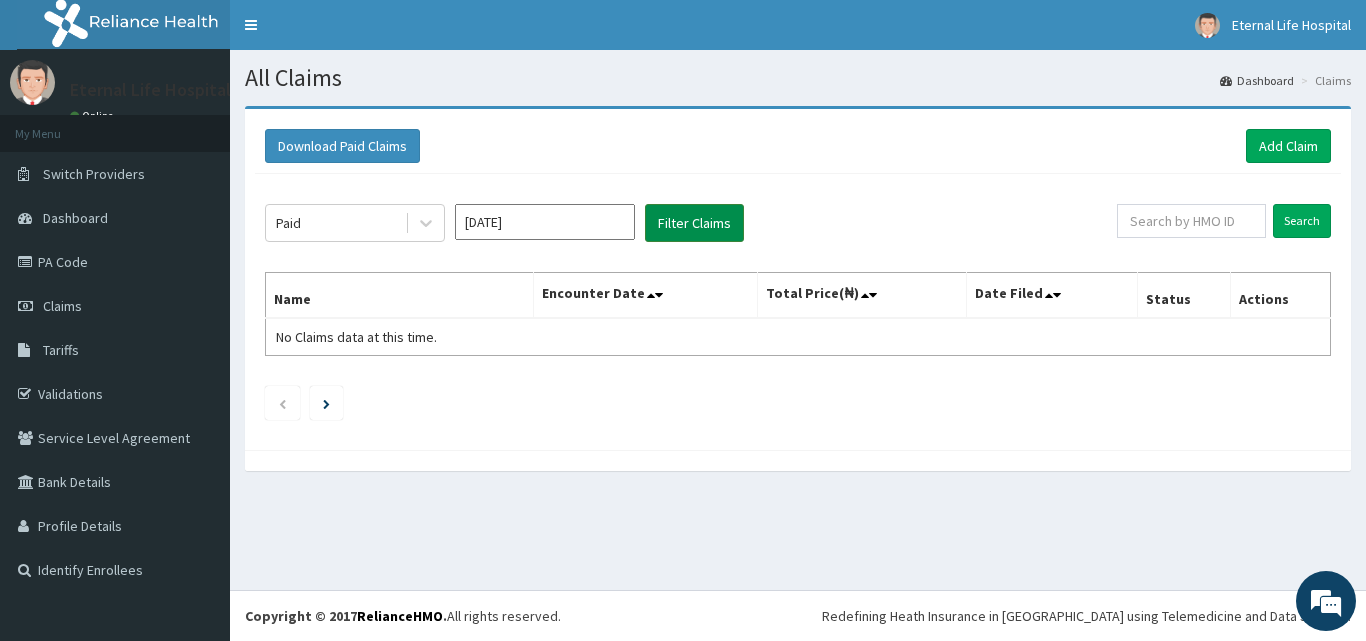 click on "Filter Claims" at bounding box center [694, 223] 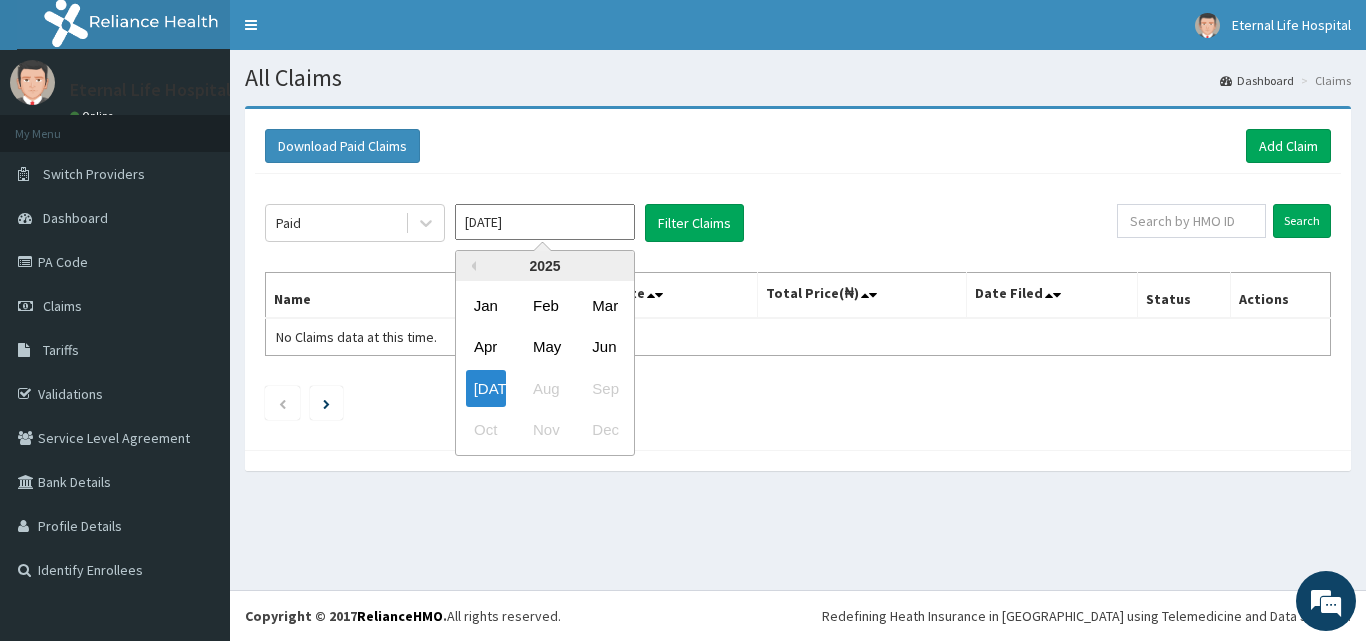 click on "Jul 2025" at bounding box center [545, 222] 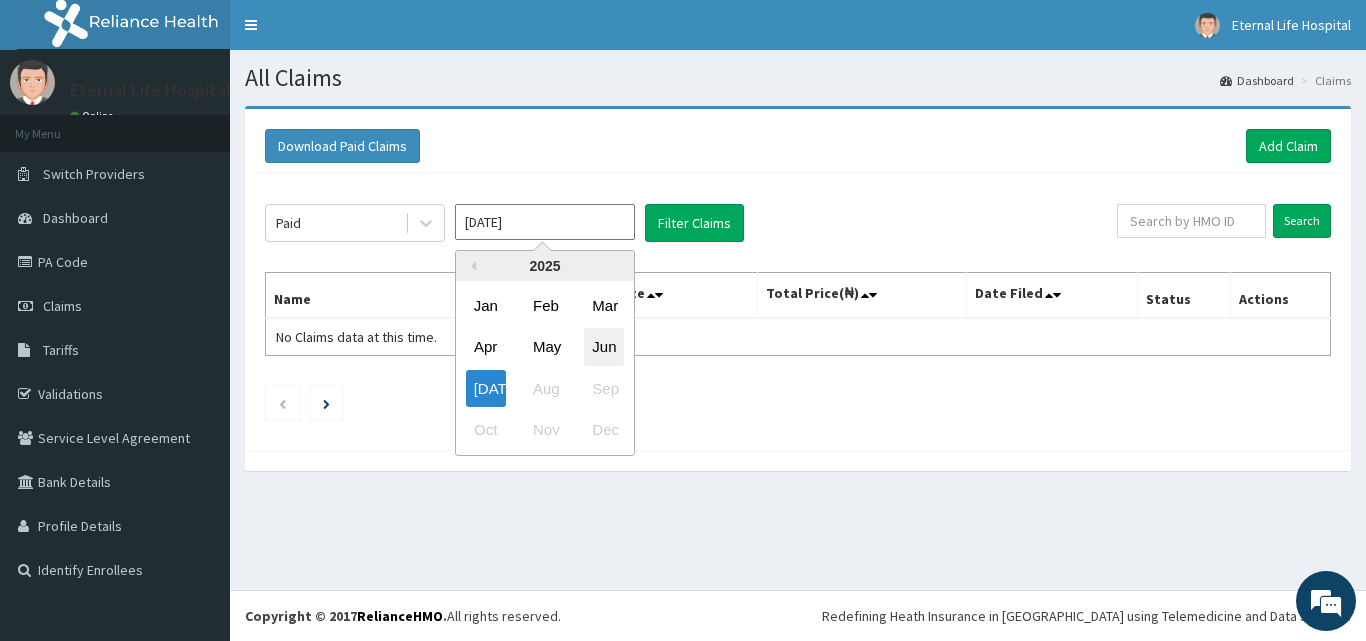 click on "Jun" at bounding box center (604, 347) 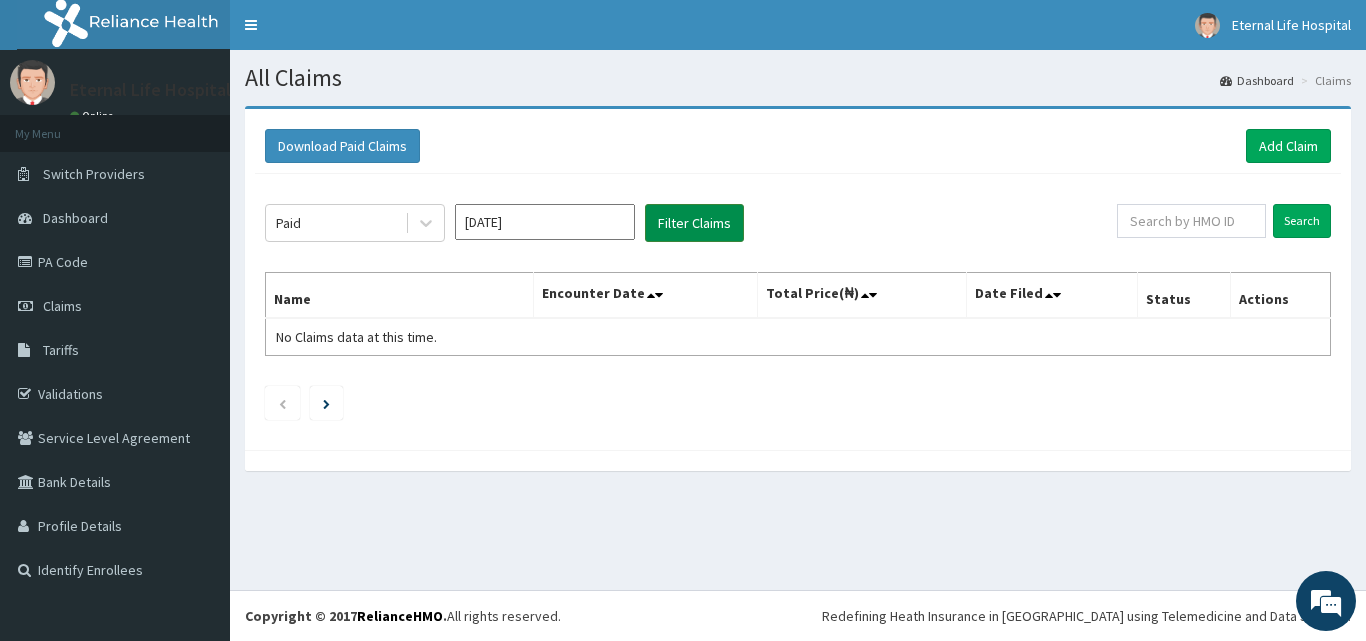 click on "Filter Claims" at bounding box center (694, 223) 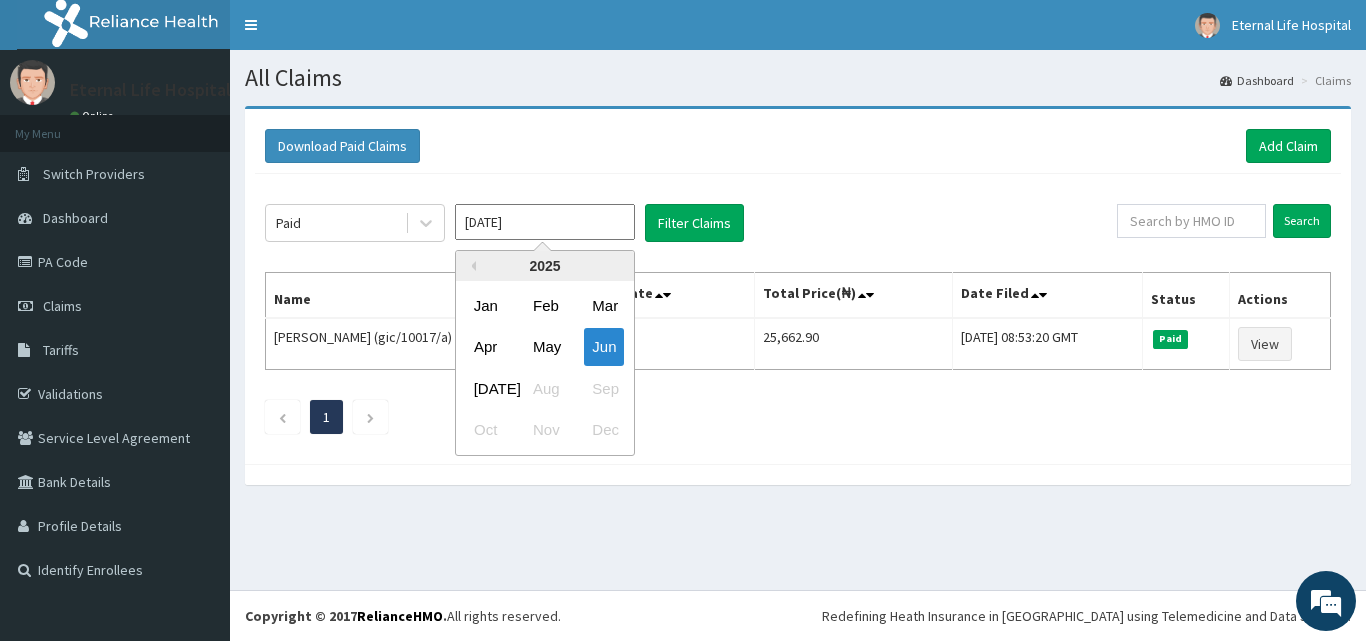click on "Jun 2025" at bounding box center [545, 222] 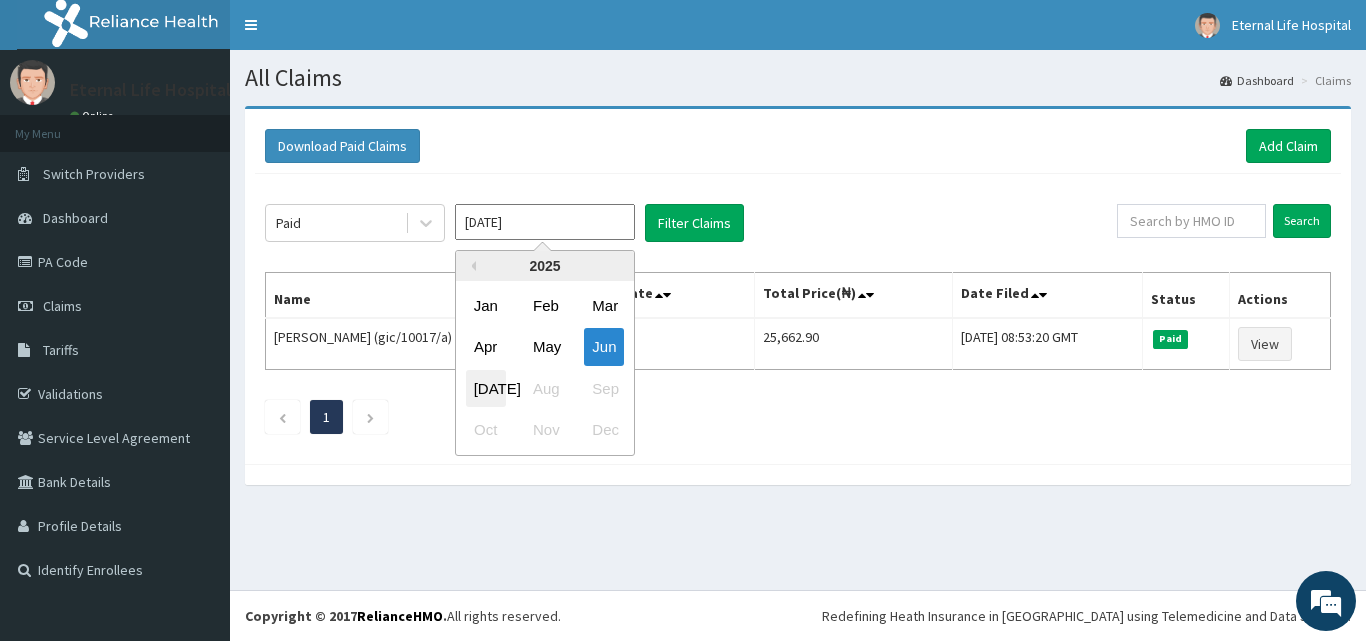 click on "Jul" at bounding box center [486, 388] 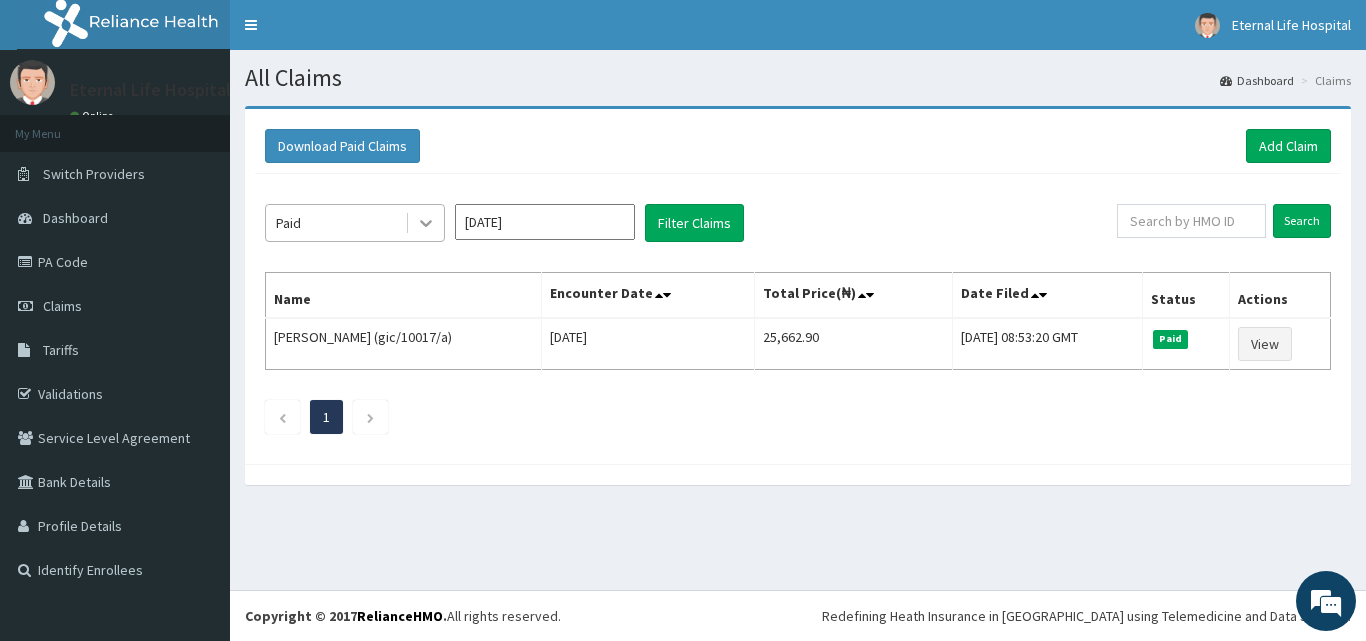 click 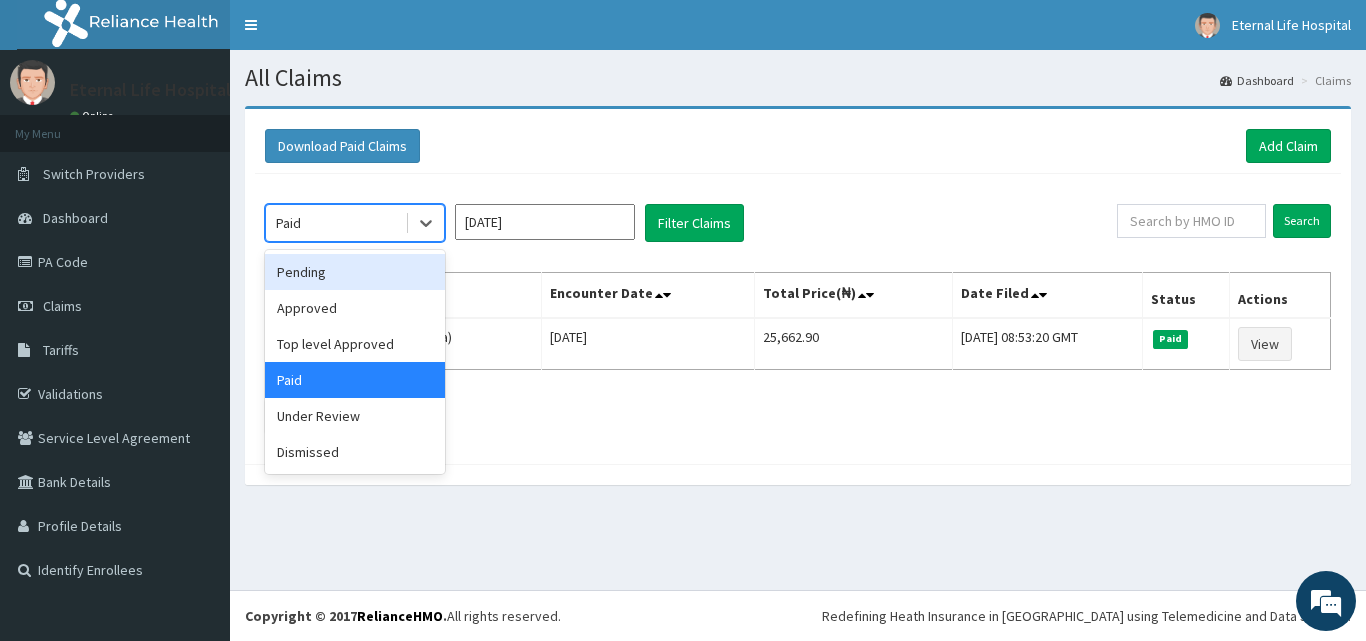 click on "Pending" at bounding box center (355, 272) 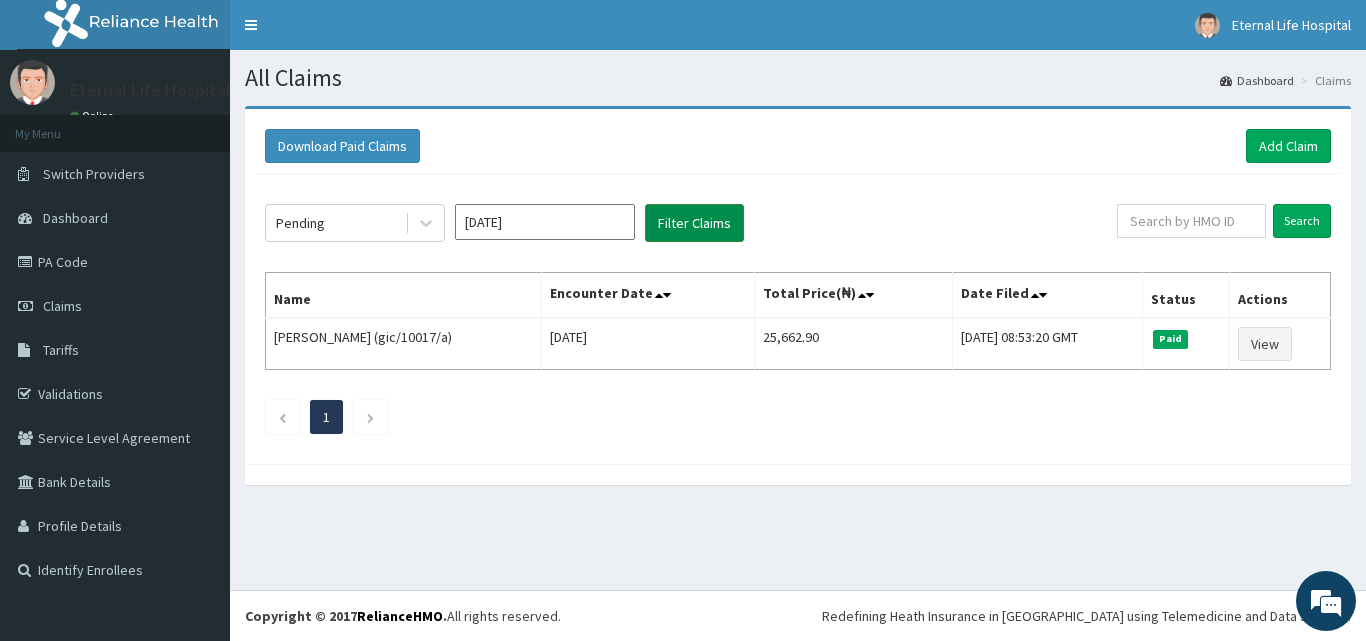click on "Filter Claims" at bounding box center (694, 223) 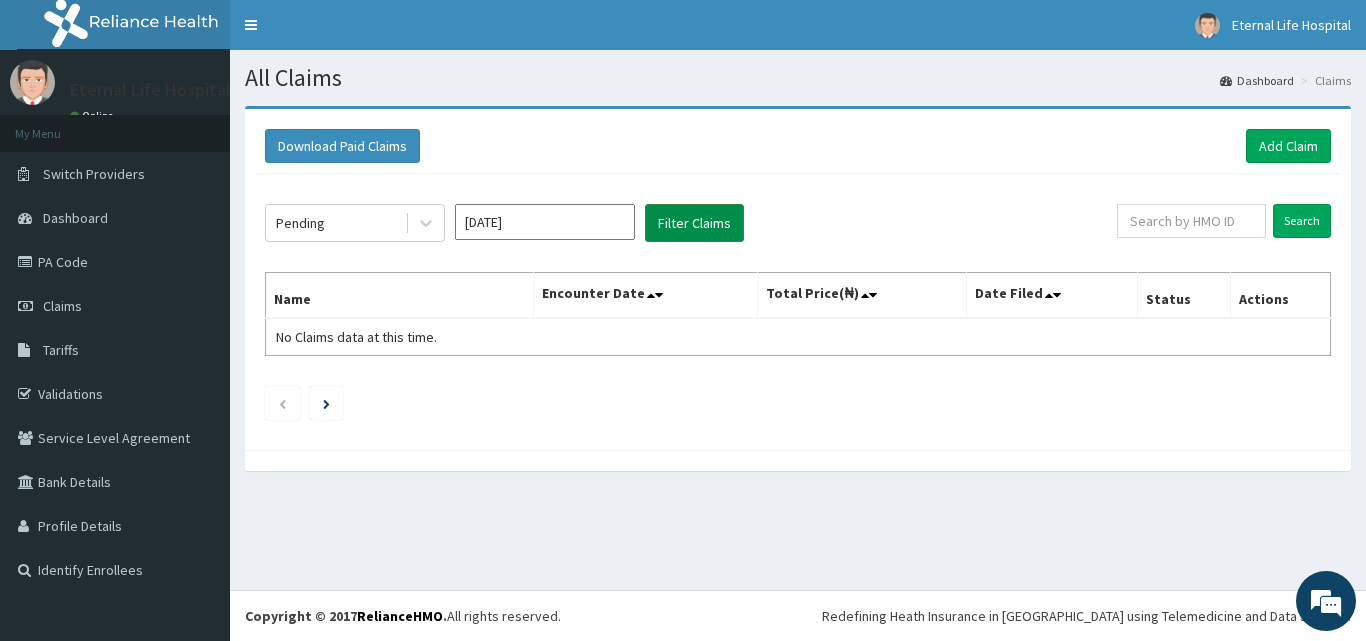 click on "Filter Claims" at bounding box center [694, 223] 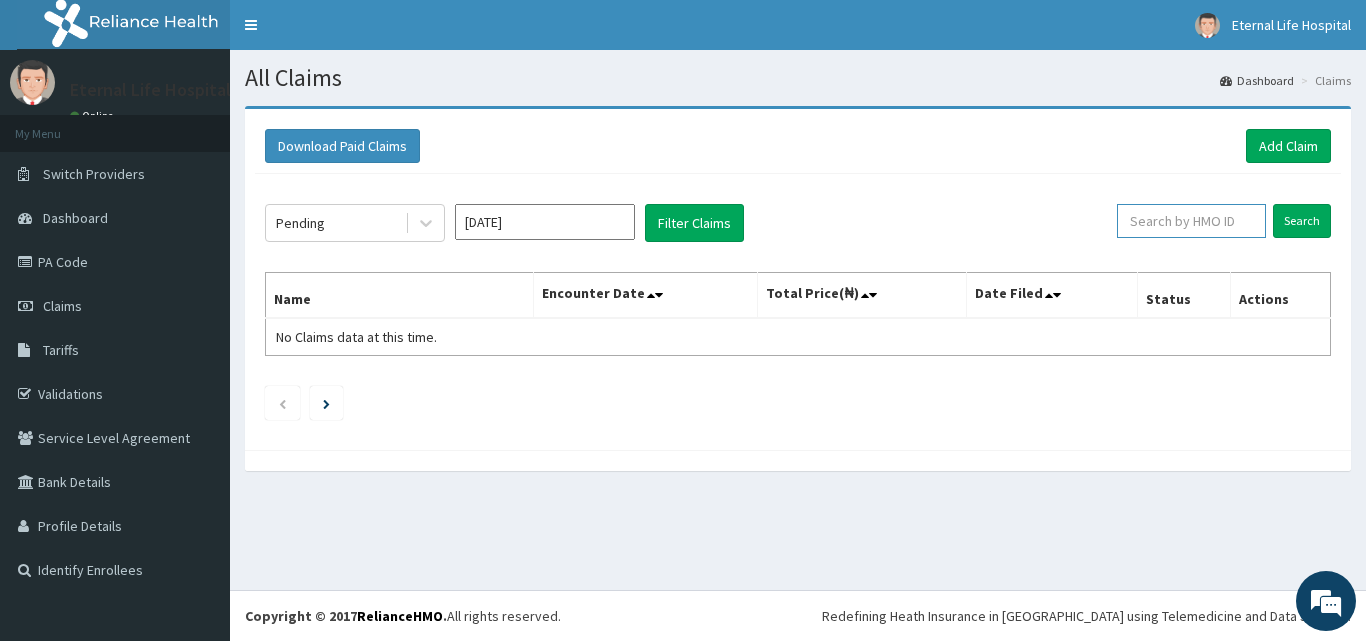 click at bounding box center (1191, 221) 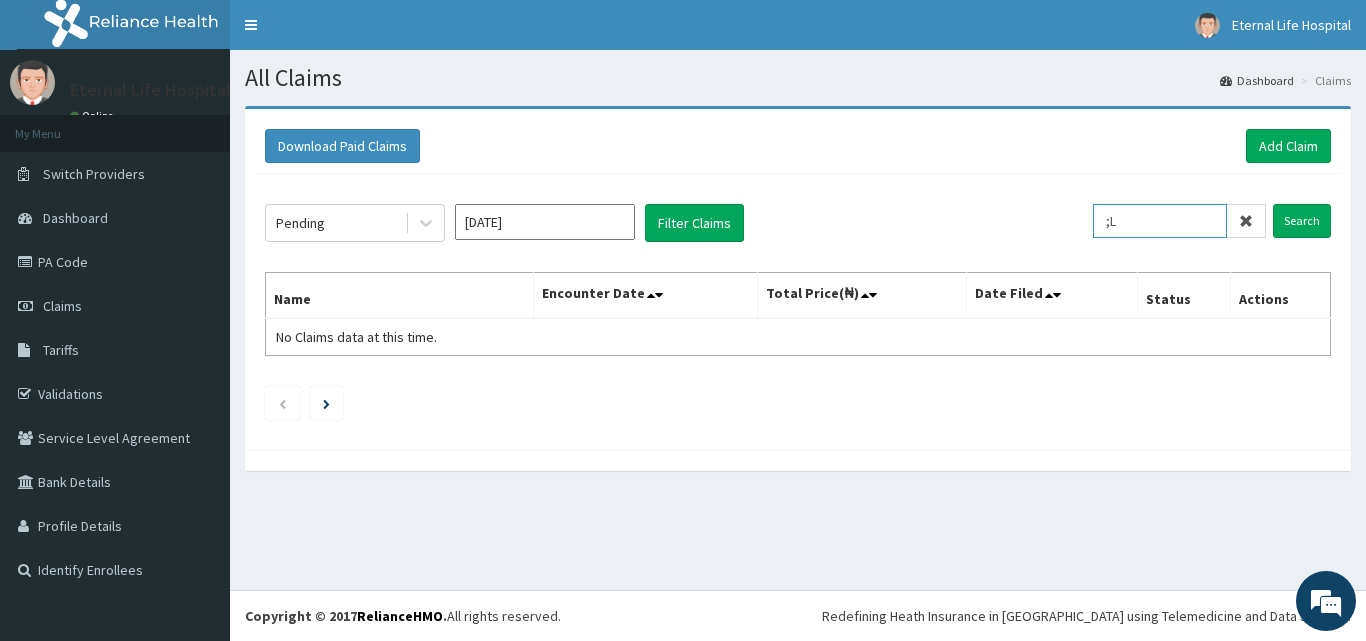 type on ";" 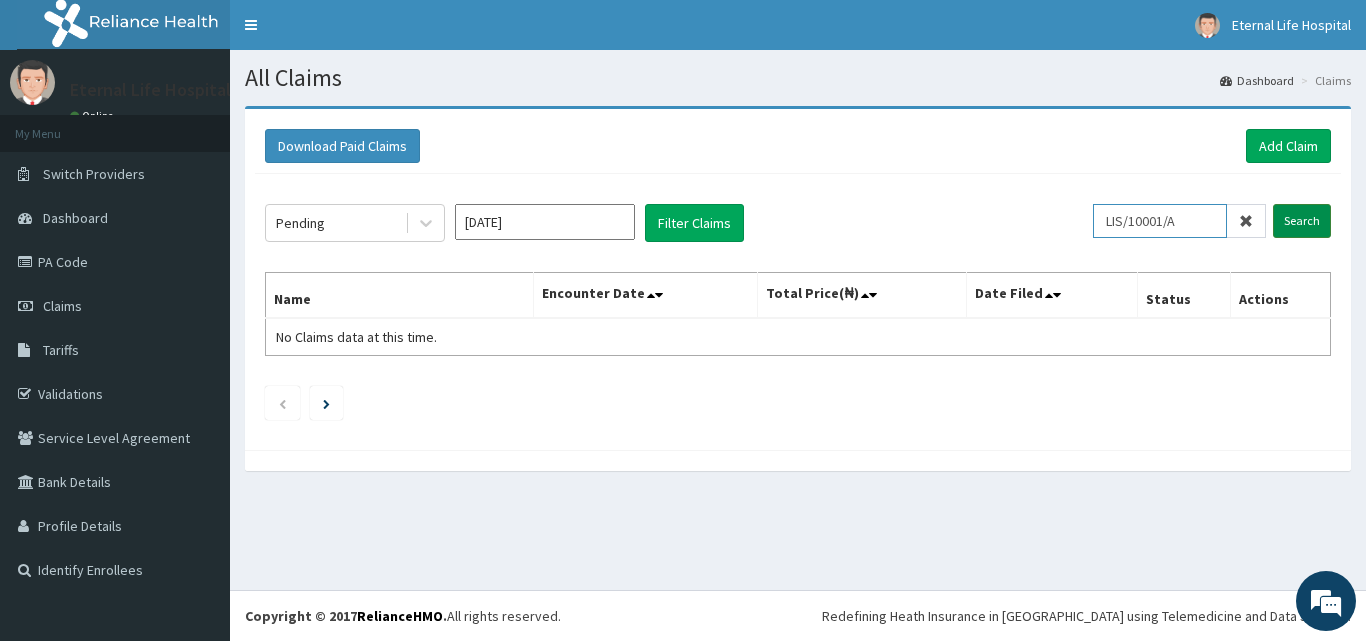 type on "LIS/10001/A" 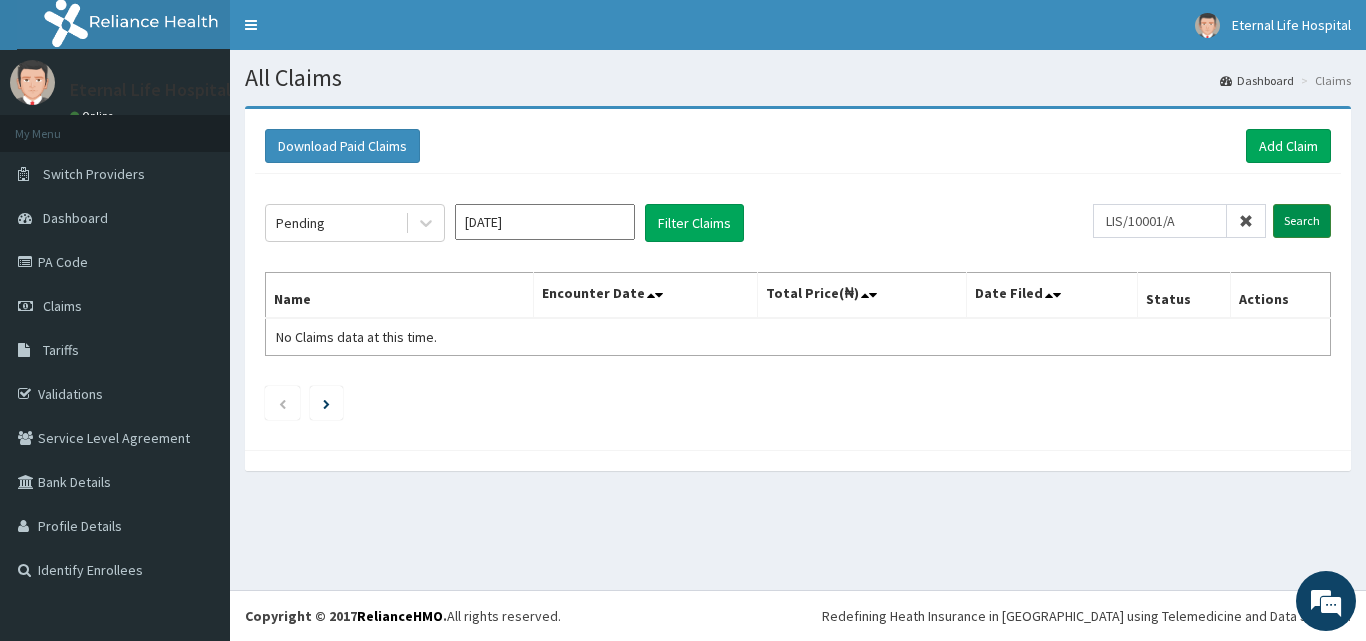 click on "Search" at bounding box center (1302, 221) 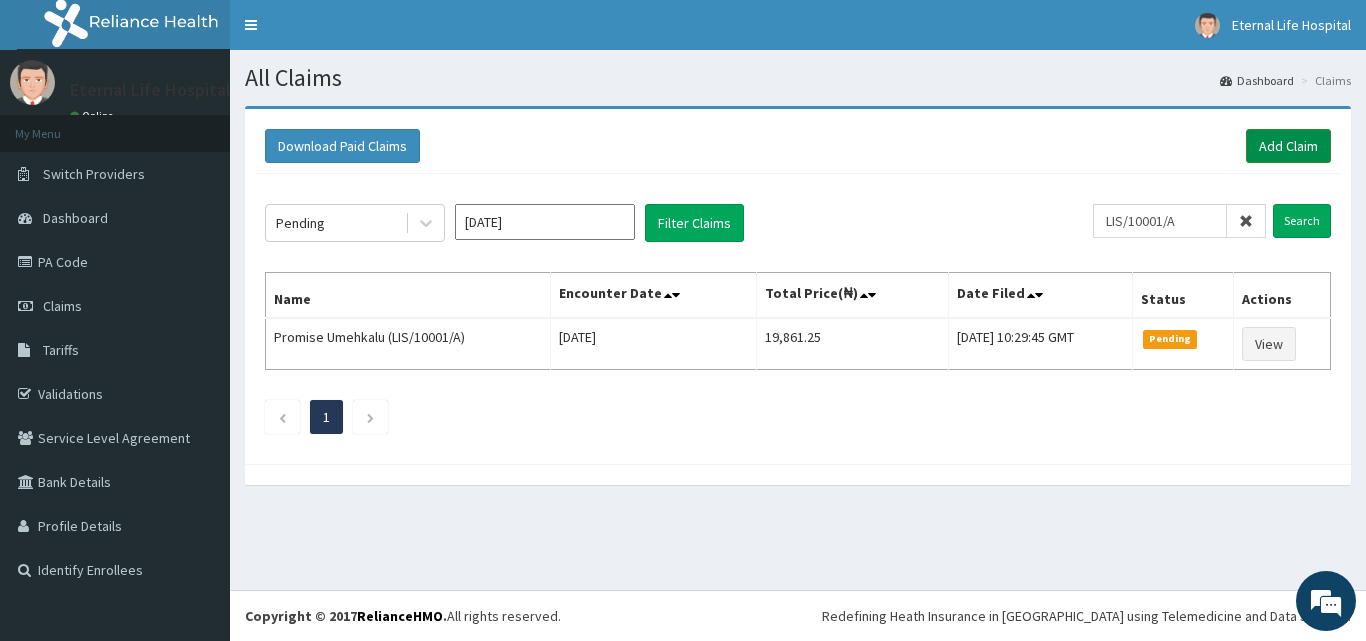 click on "Add Claim" at bounding box center (1288, 146) 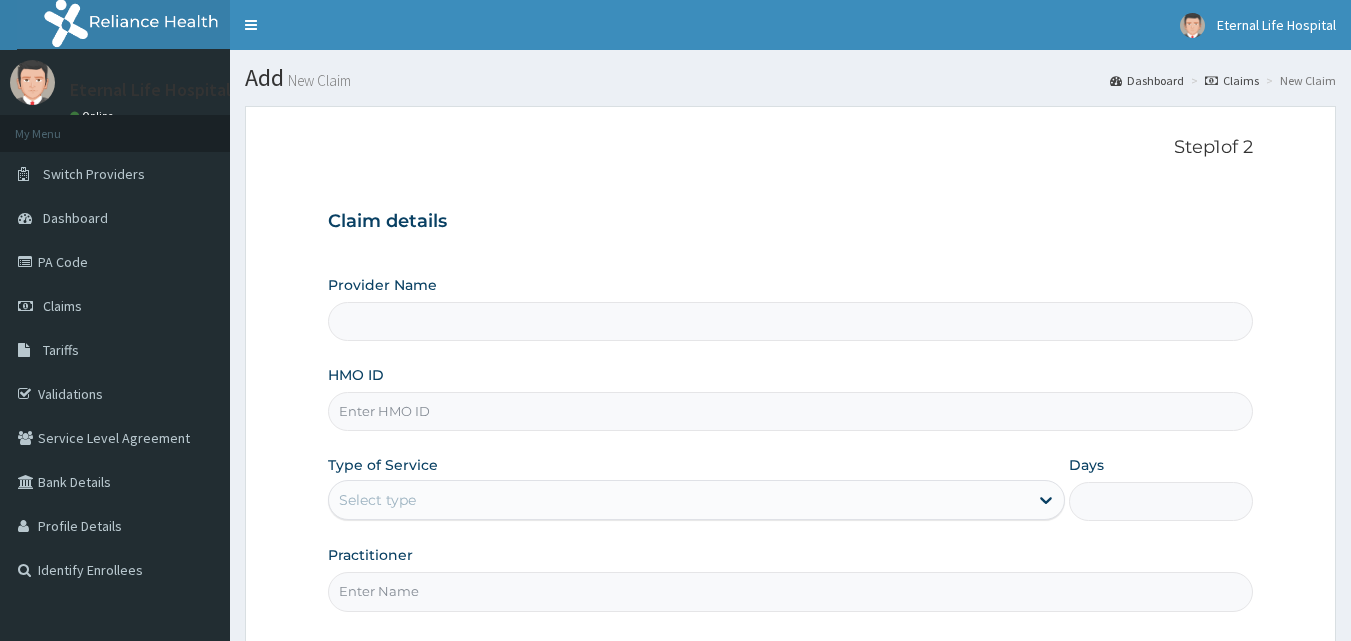 scroll, scrollTop: 0, scrollLeft: 0, axis: both 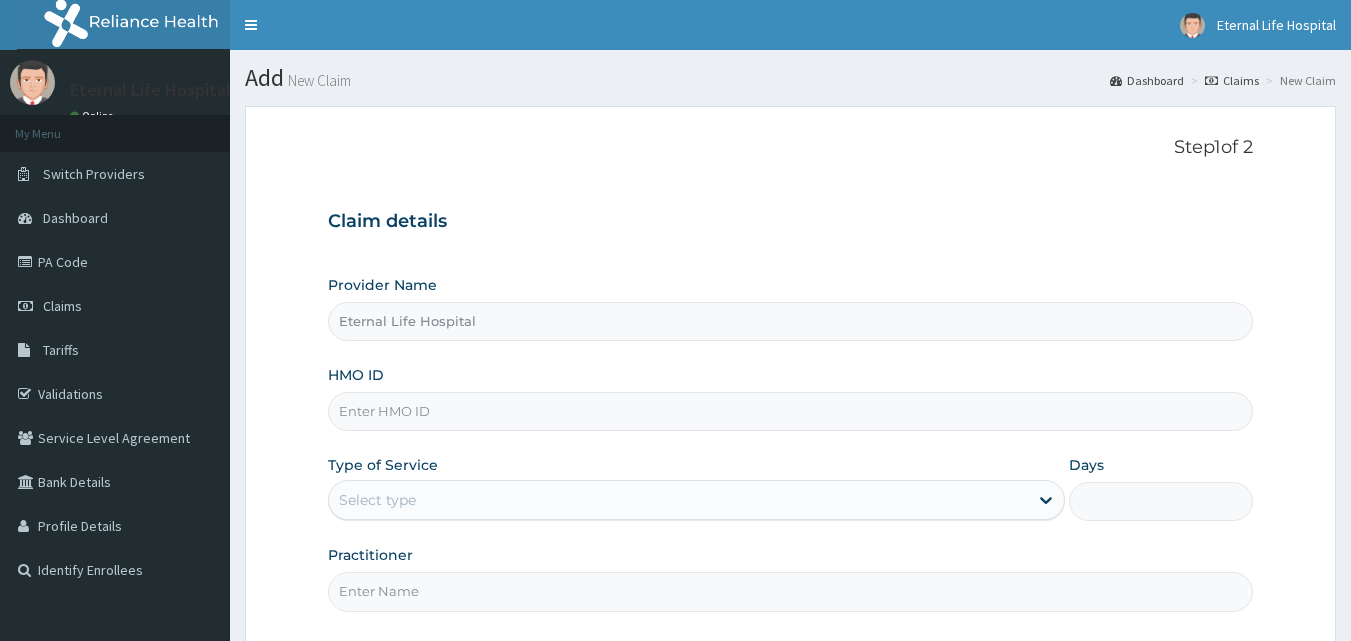 click on "HMO ID" at bounding box center [791, 411] 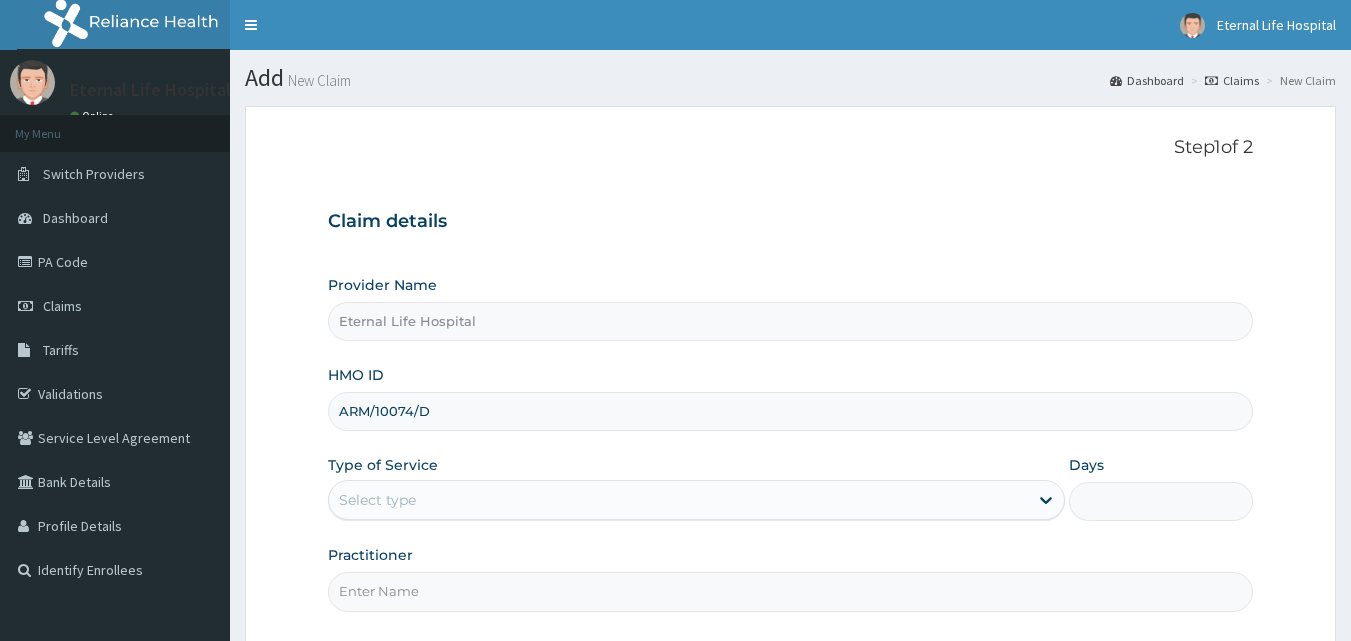 type on "ARM/10074/D" 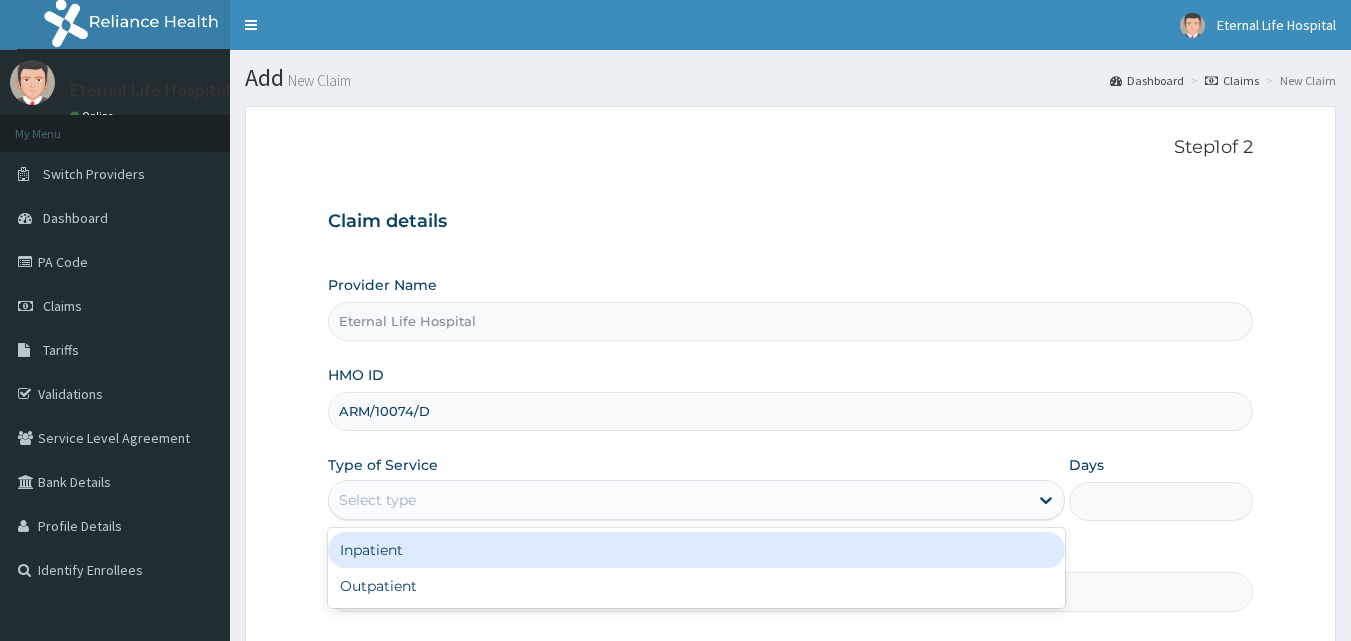 click on "Select type" at bounding box center (678, 500) 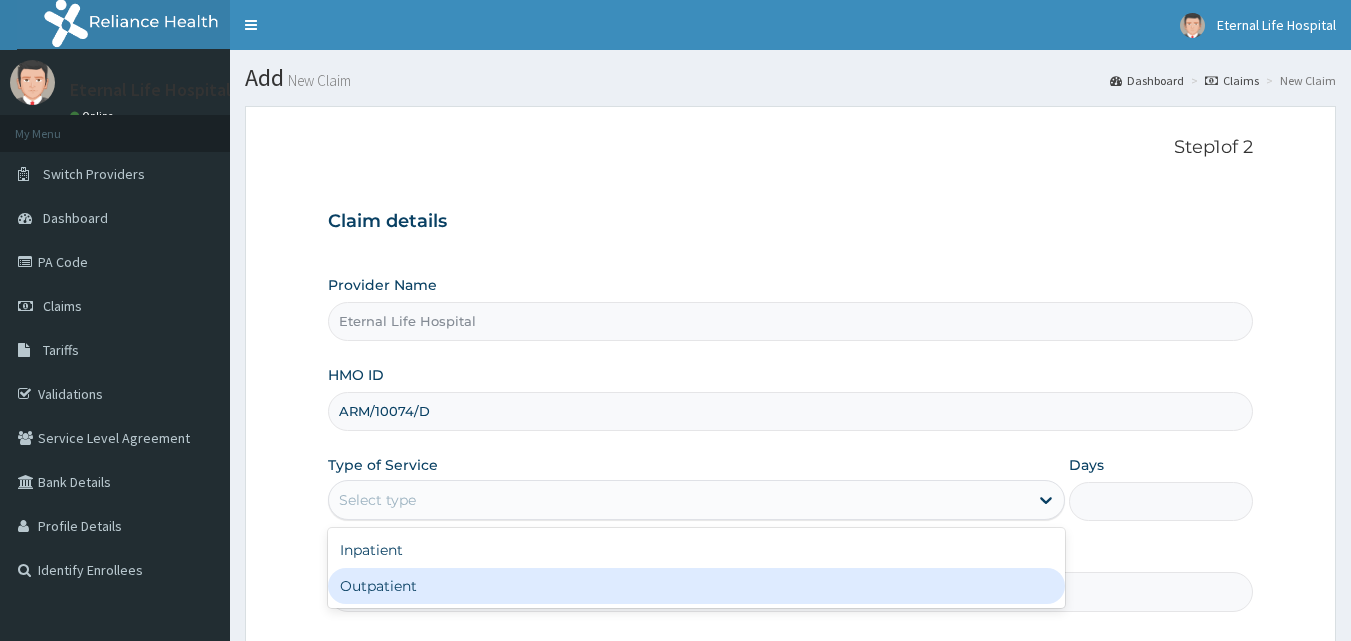 click on "Outpatient" at bounding box center (696, 586) 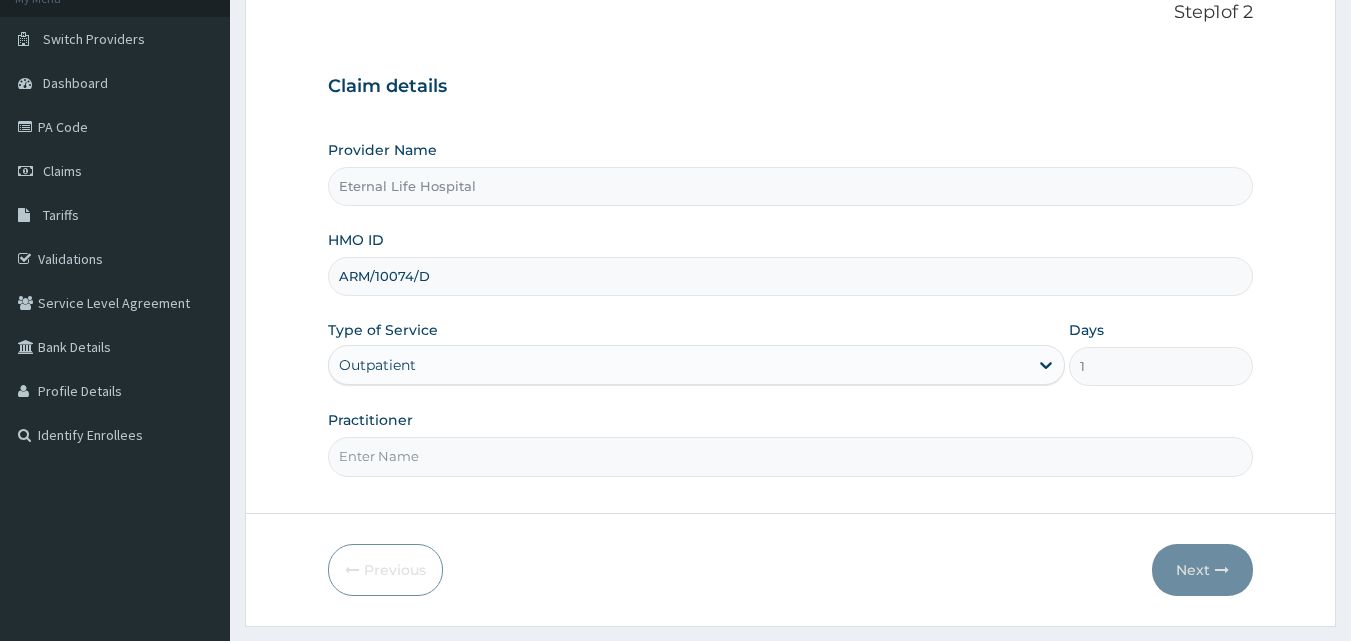 scroll, scrollTop: 149, scrollLeft: 0, axis: vertical 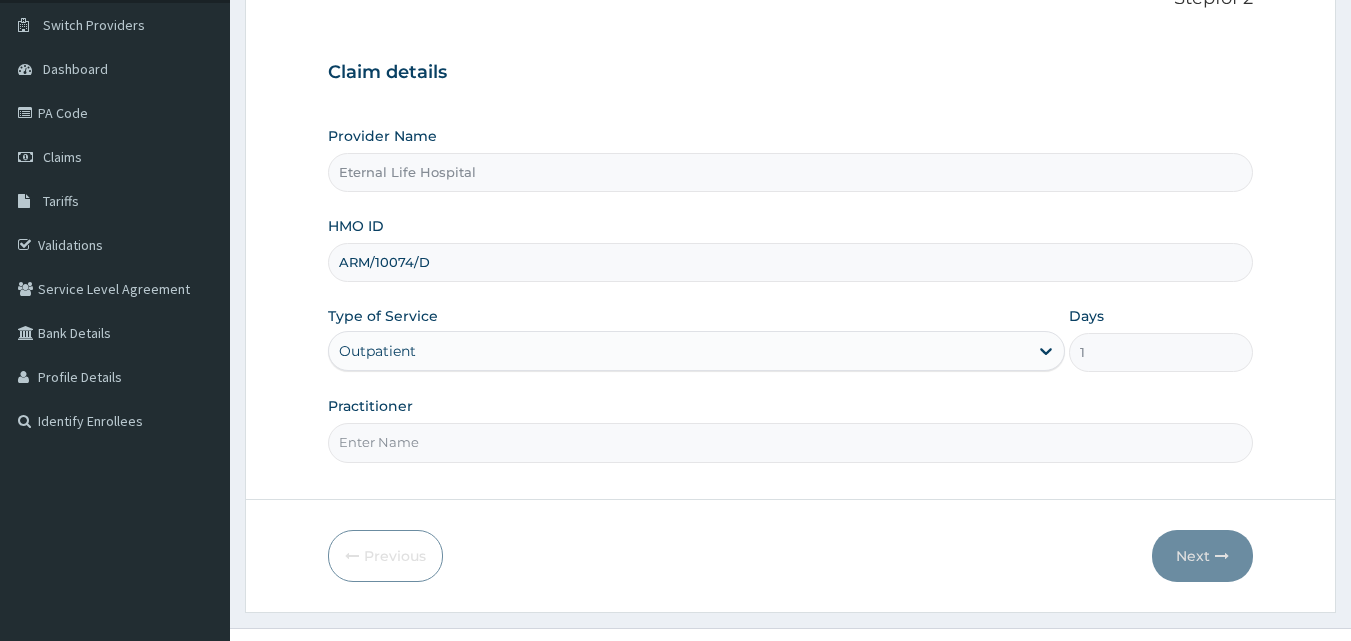 click on "Practitioner" at bounding box center [791, 442] 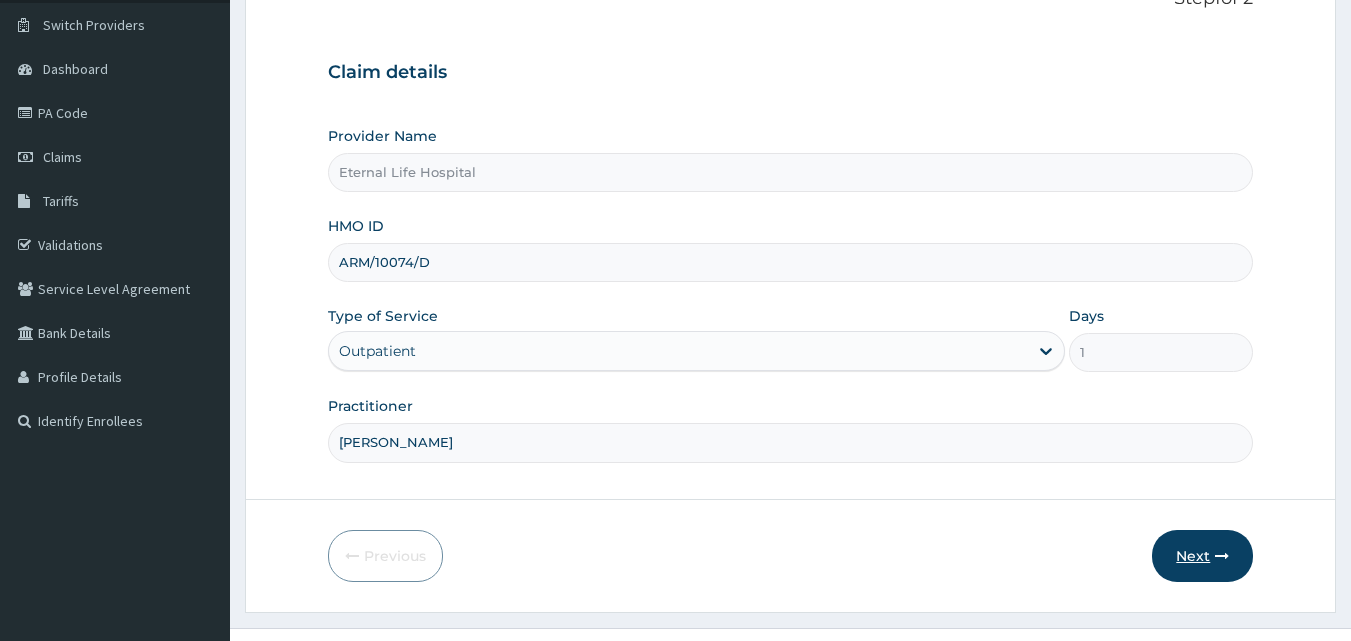 type on "DR UZO" 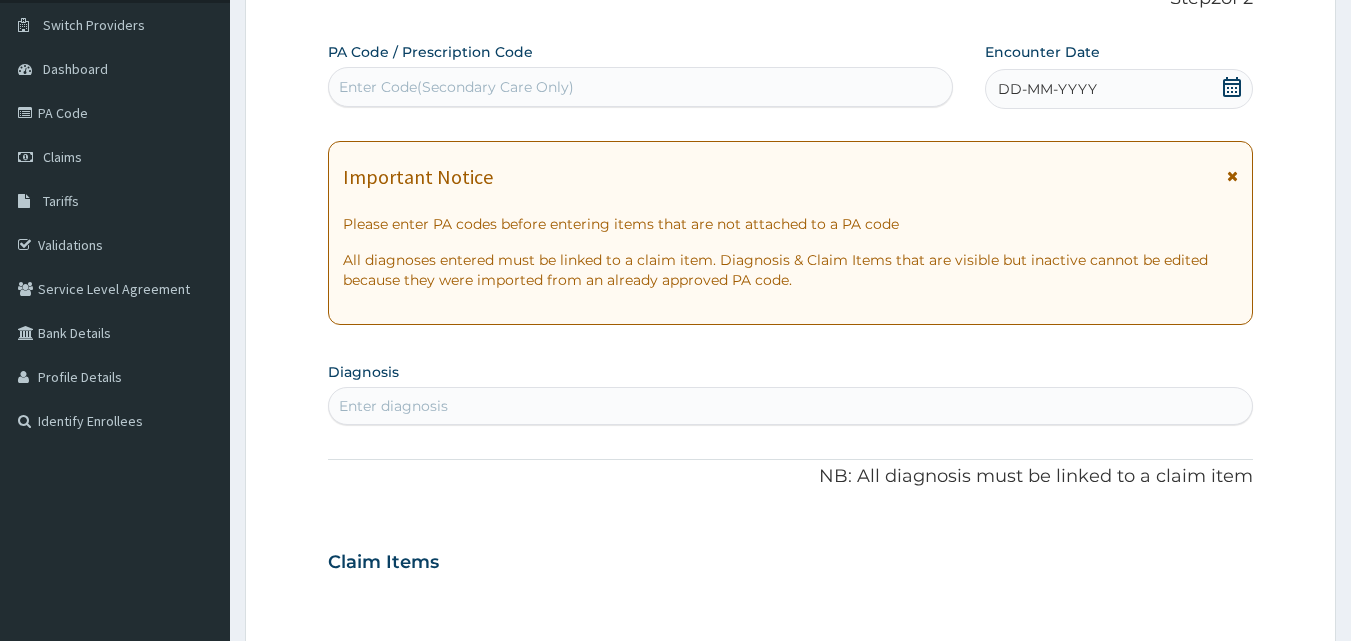 click on "Enter Code(Secondary Care Only)" at bounding box center (641, 87) 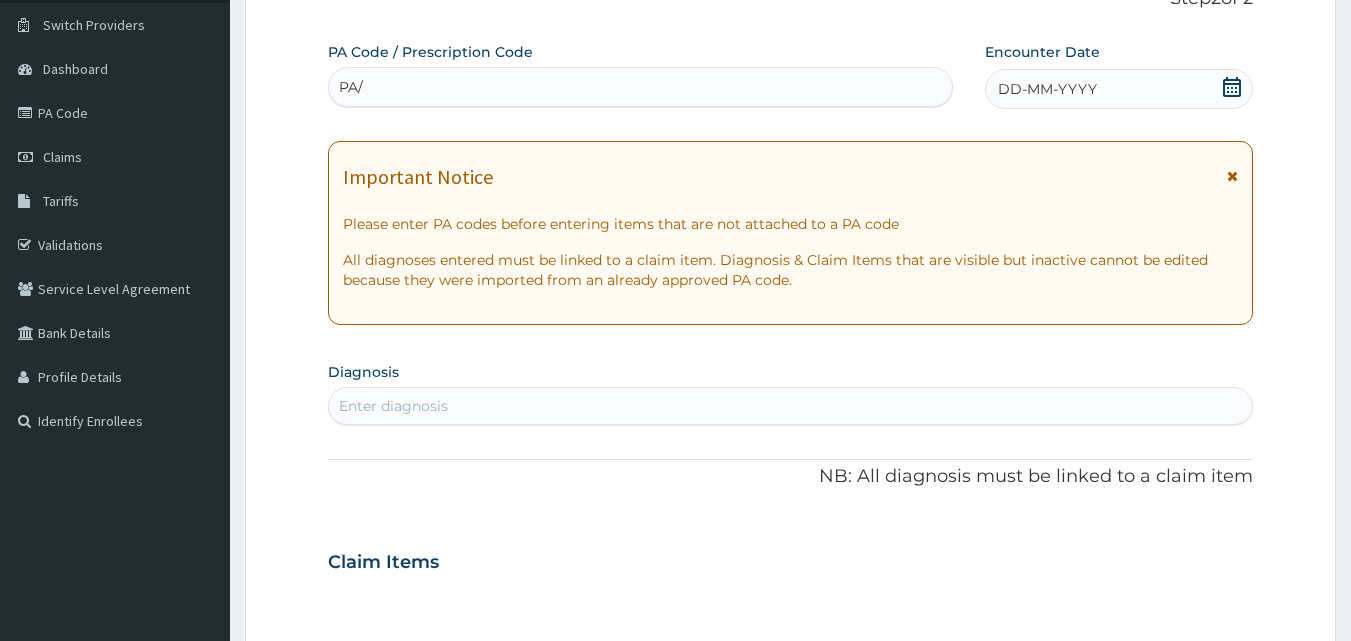 type on "PA/" 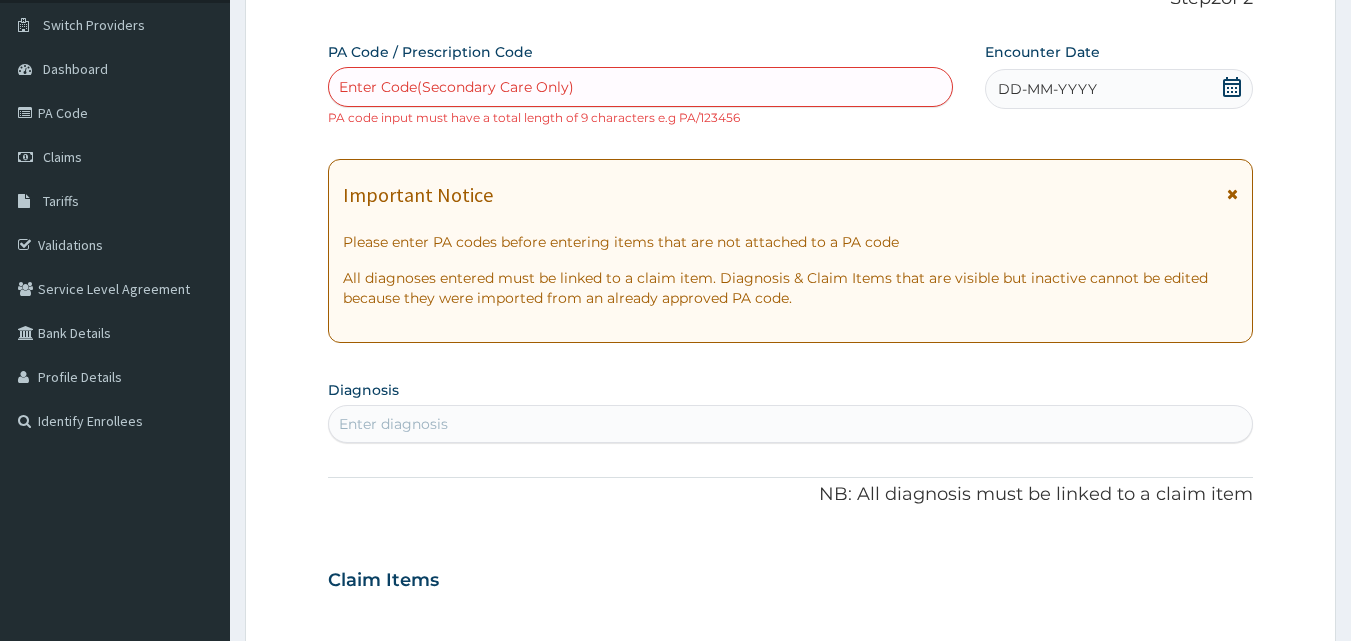 click on "Enter Code(Secondary Care Only)" at bounding box center (456, 87) 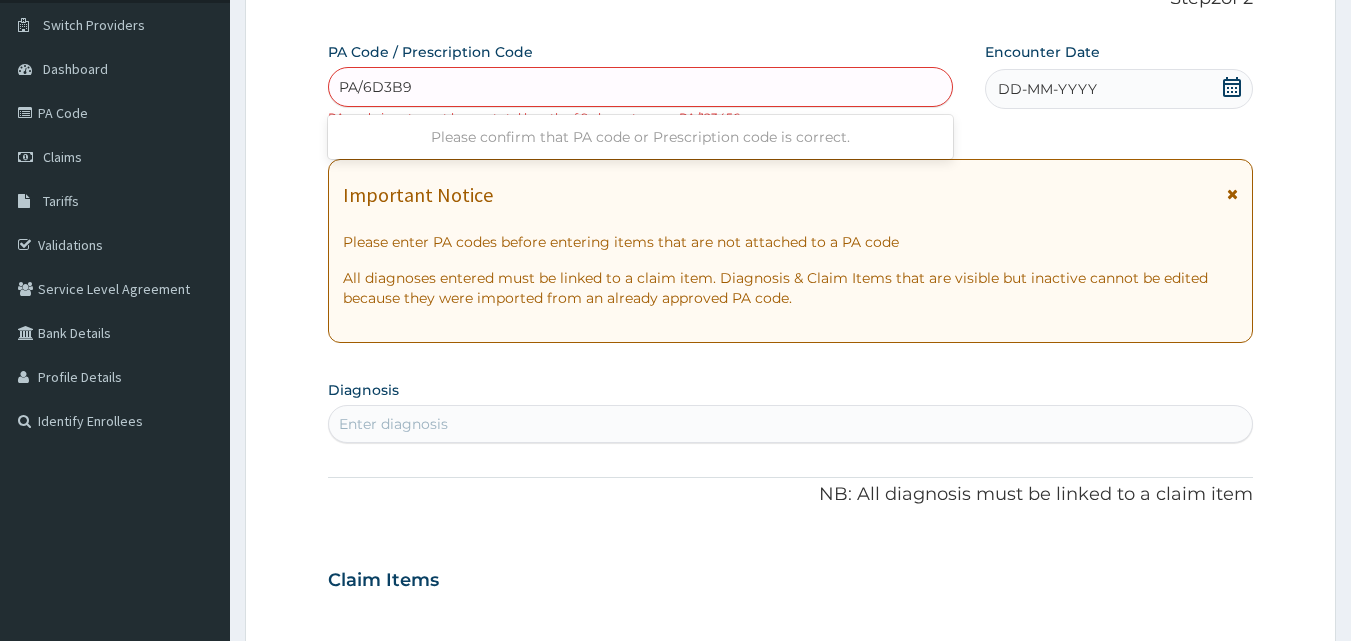 type on "PA/6D3B9D" 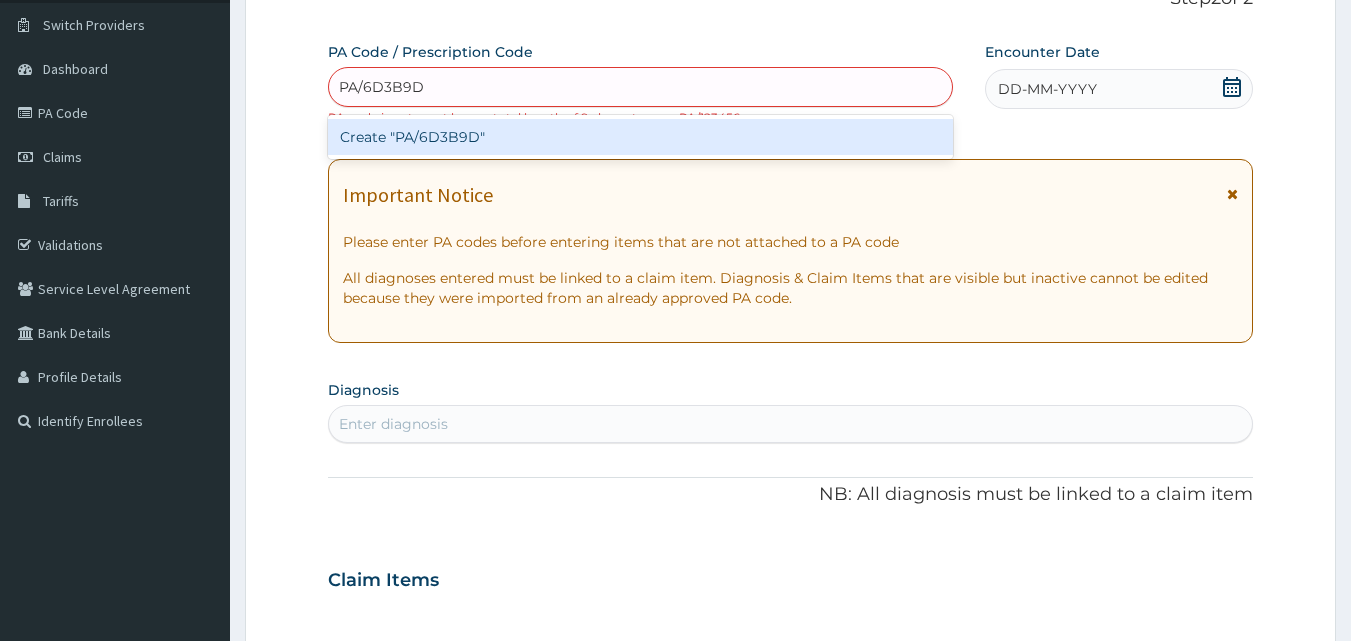 click on "Create "PA/6D3B9D"" at bounding box center [641, 137] 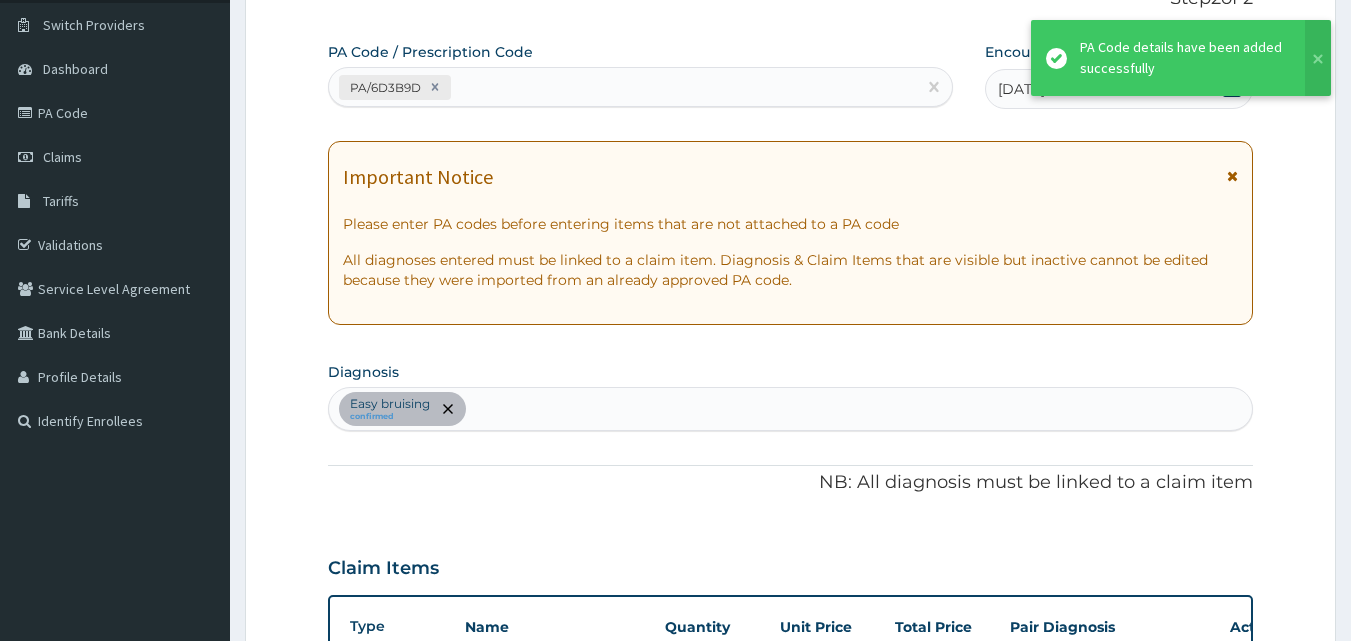 scroll, scrollTop: 857, scrollLeft: 0, axis: vertical 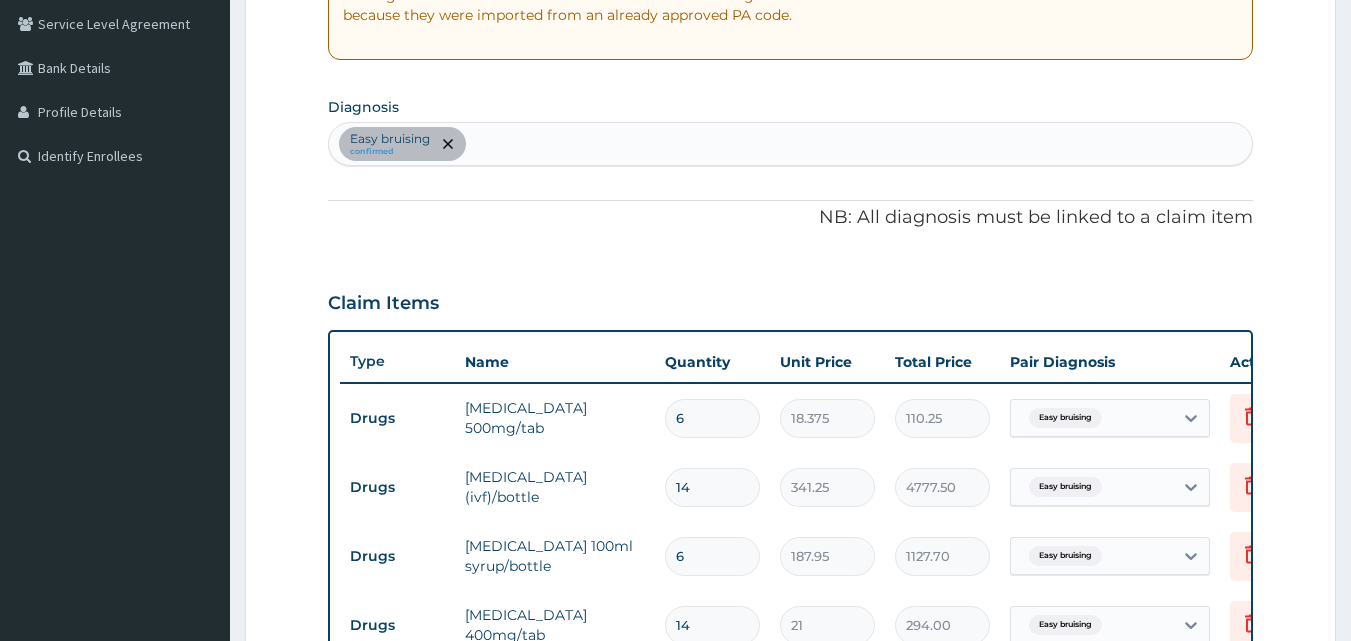 click on "Step  2  of 2 PA Code / Prescription Code PA/6D3B9D Encounter Date 28-06-2025 Important Notice Please enter PA codes before entering items that are not attached to a PA code   All diagnoses entered must be linked to a claim item. Diagnosis & Claim Items that are visible but inactive cannot be edited because they were imported from an already approved PA code. Diagnosis Easy bruising confirmed NB: All diagnosis must be linked to a claim item Claim Items Type Name Quantity Unit Price Total Price Pair Diagnosis Actions Drugs erythromycin 500mg/tab 6 18.375 110.25 Easy bruising Delete Drugs paracetamol (ivf)/bottle 14 341.25 4777.50 Easy bruising Delete Drugs ibuprofen 100ml syrup/bottle 6 187.95 1127.70 Easy bruising Delete Drugs ibuprofen 400mg/tab 14 21 294.00 Easy bruising Delete Drugs ceftriaxone sulbactam/inj 6 630 3780.00 Easy bruising Delete Drugs metronidazole 100ml inj/vial 6 68.25 409.50 Easy bruising Delete Types Select Type Item Select Item Pair Diagnosis 0 Add" at bounding box center [790, 451] 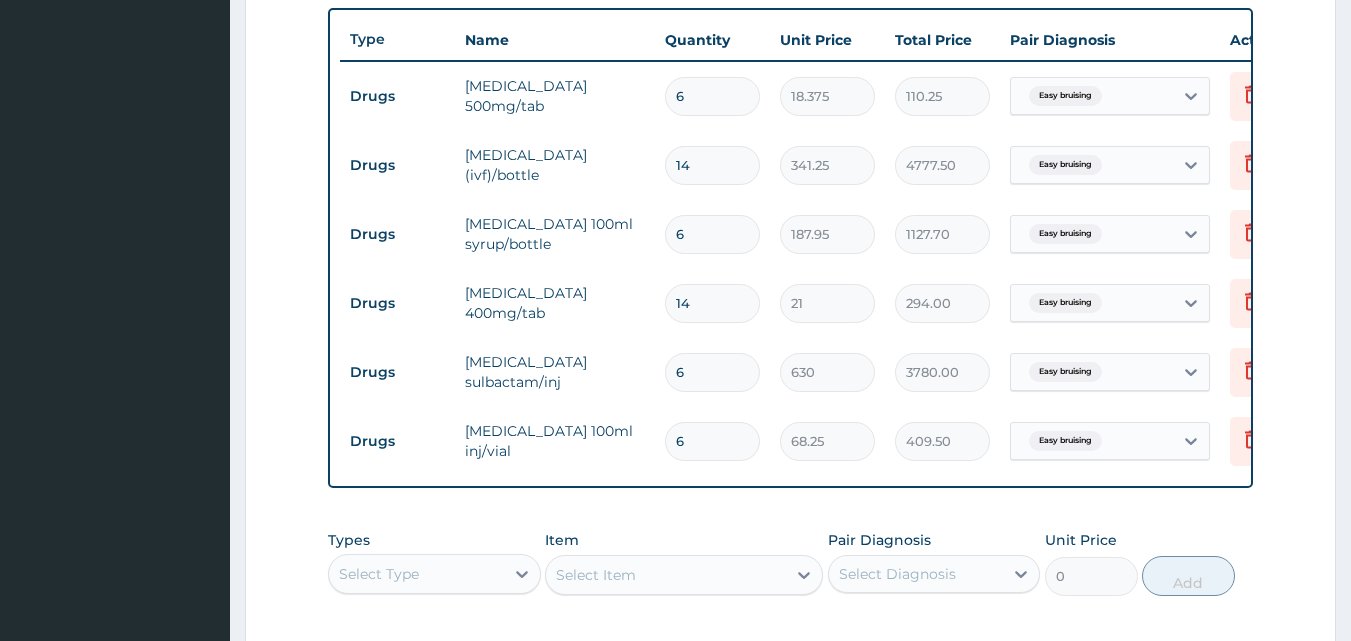 scroll, scrollTop: 733, scrollLeft: 0, axis: vertical 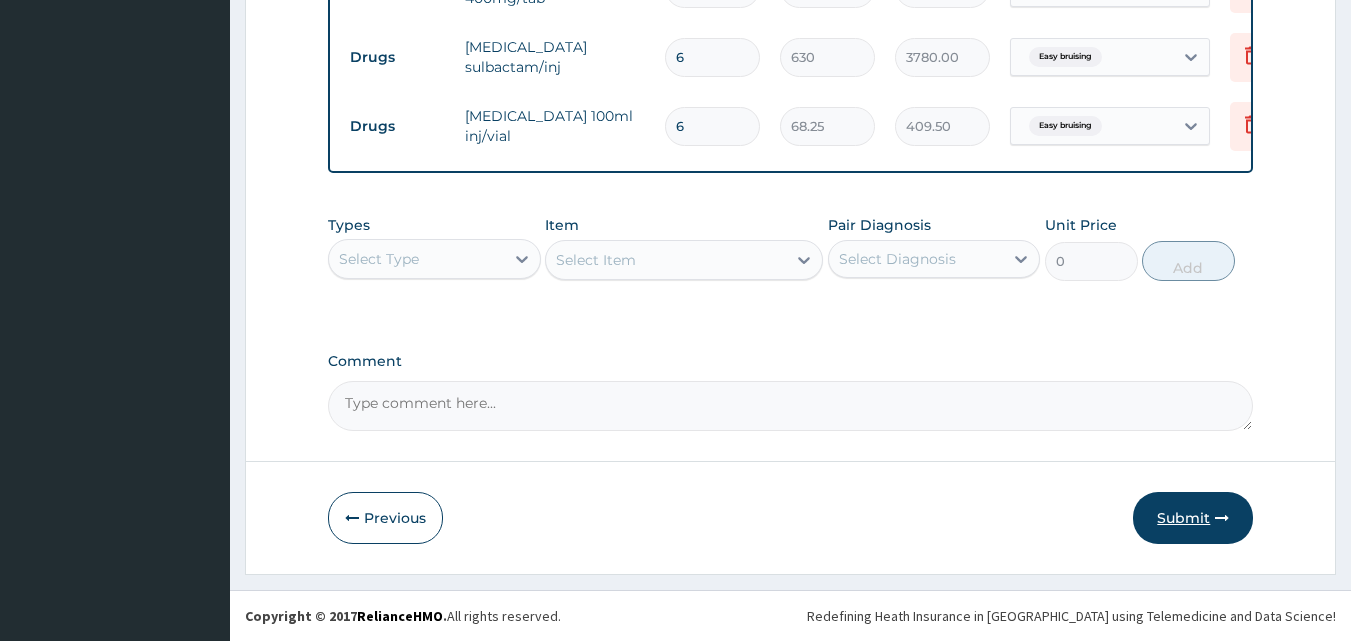 click on "Submit" at bounding box center [1193, 518] 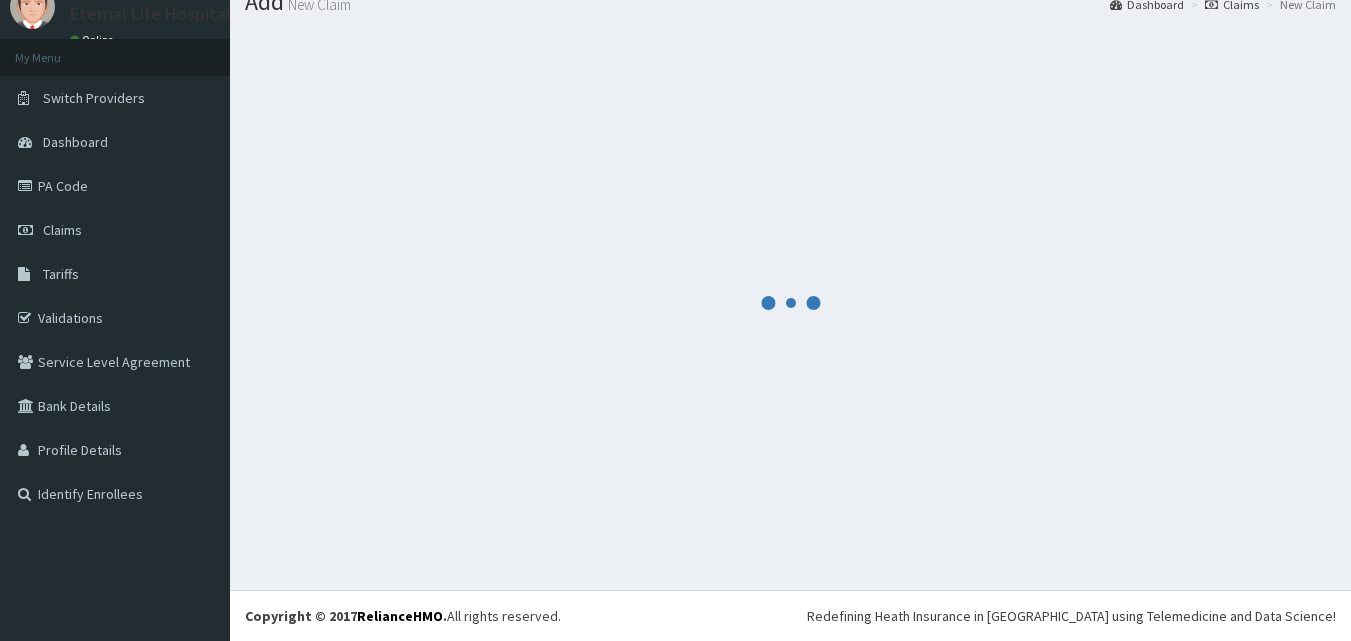 scroll, scrollTop: 1066, scrollLeft: 0, axis: vertical 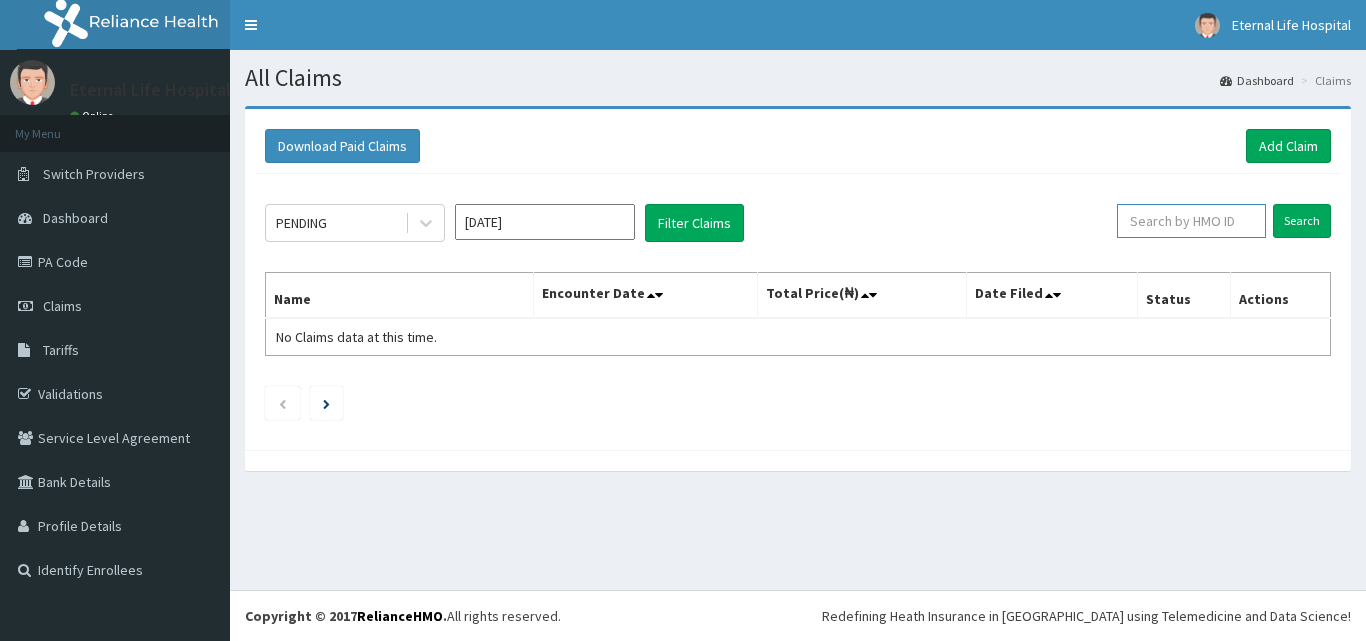 click at bounding box center [1191, 221] 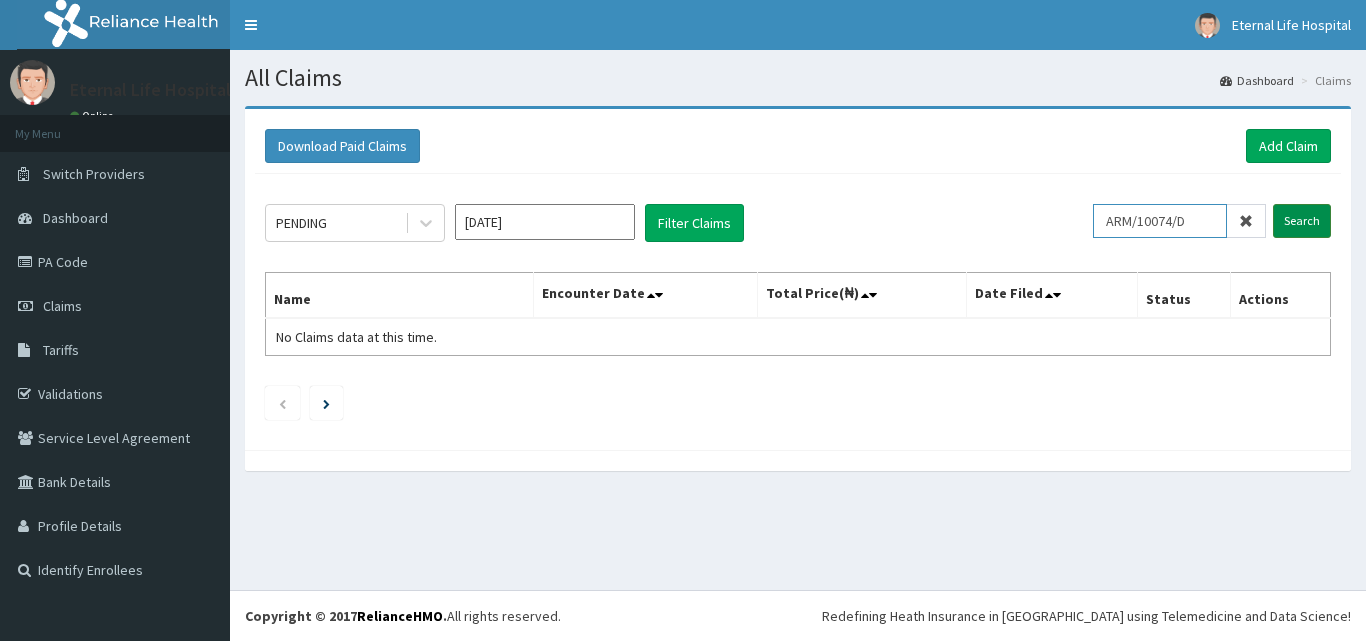 type on "ARM/10074/D" 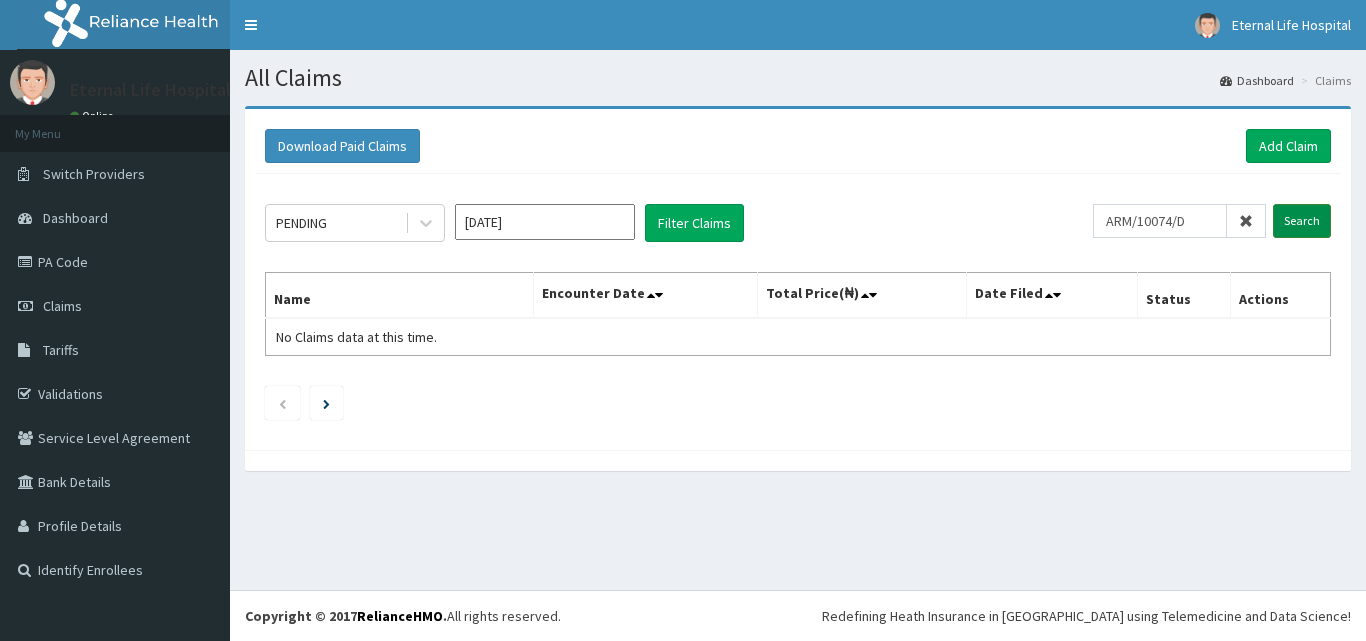 click on "Search" at bounding box center (1302, 221) 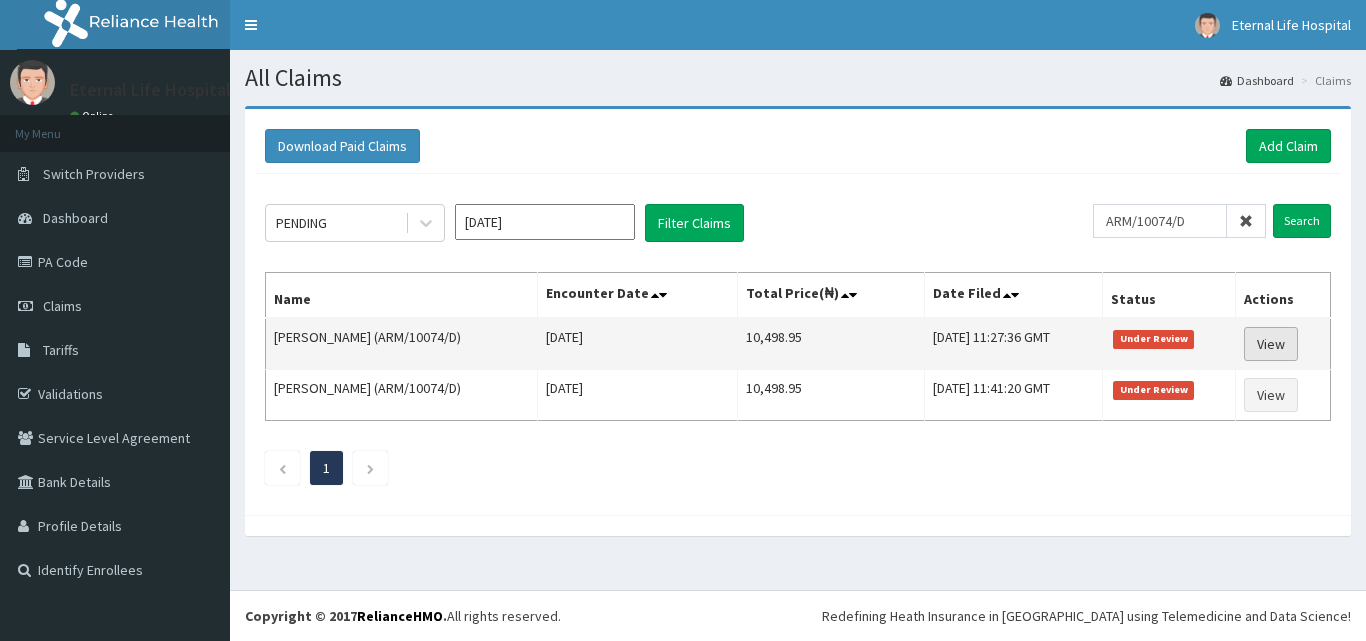 click on "View" at bounding box center [1271, 344] 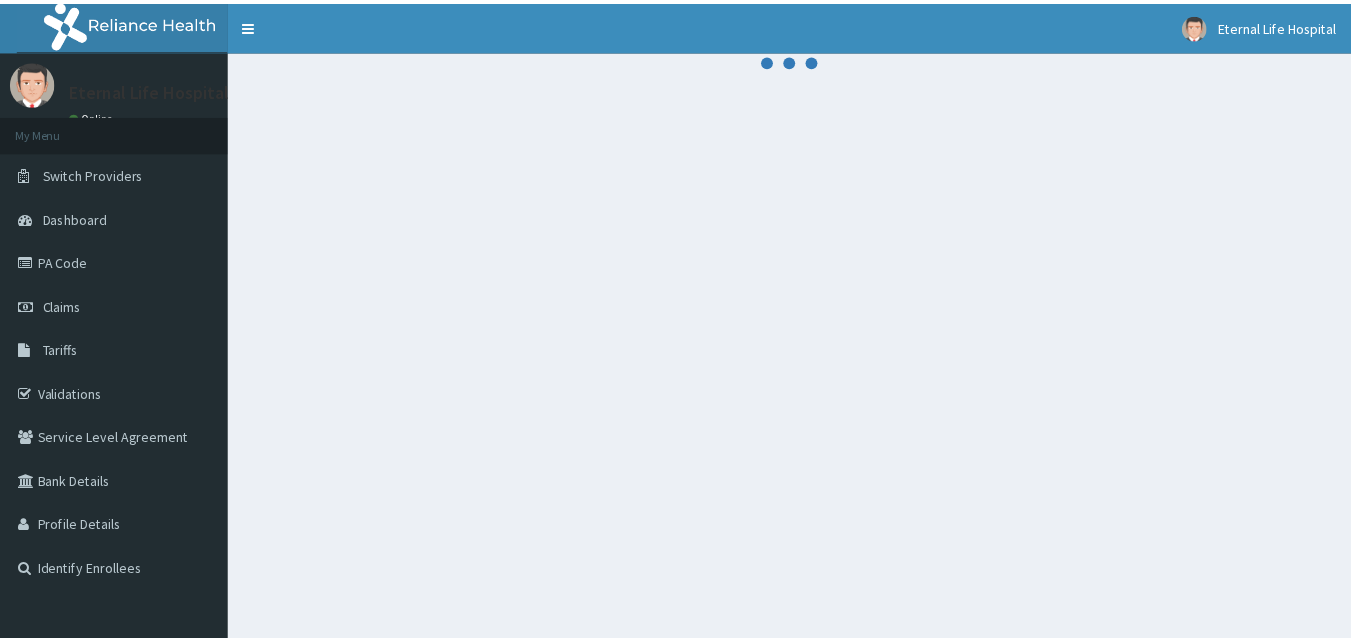 scroll, scrollTop: 0, scrollLeft: 0, axis: both 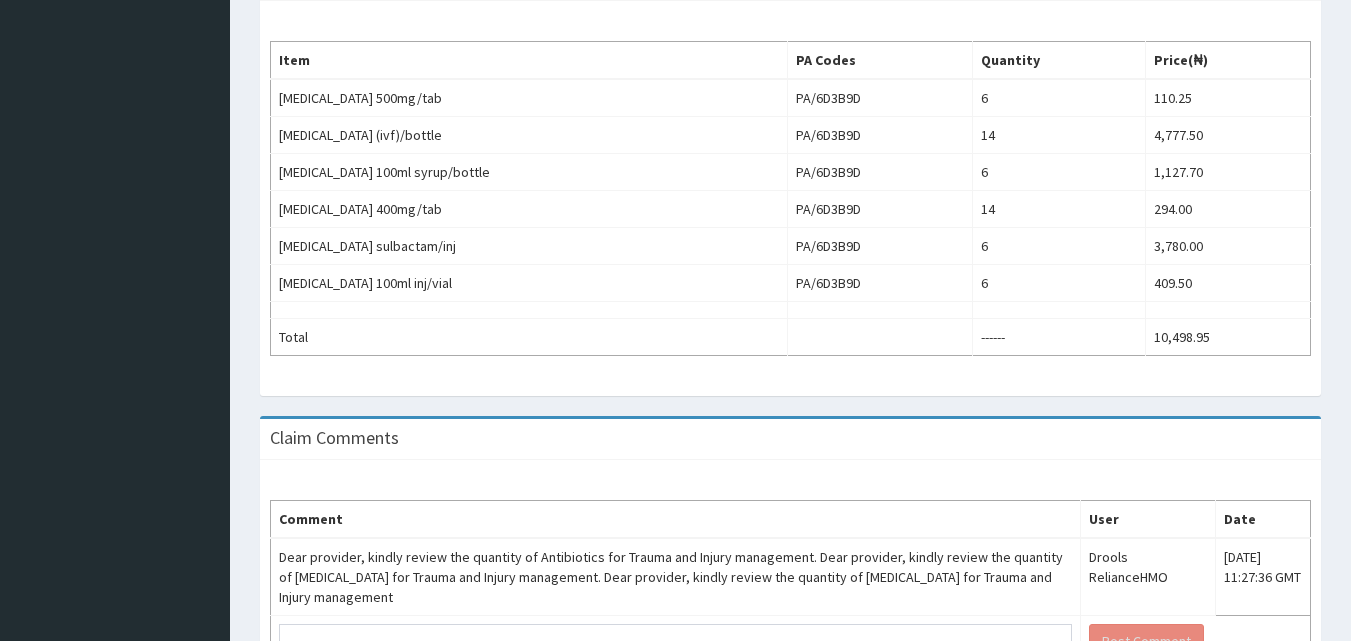 drag, startPoint x: 1365, startPoint y: 125, endPoint x: 1349, endPoint y: 371, distance: 246.51978 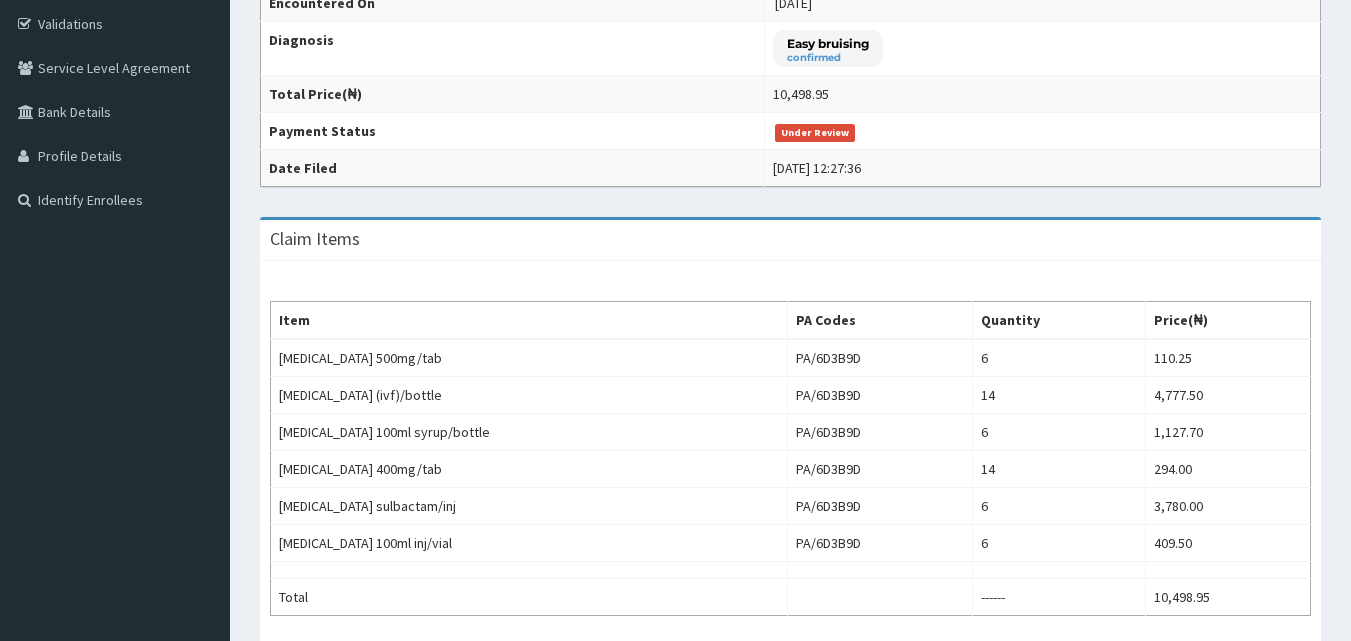 scroll, scrollTop: 309, scrollLeft: 0, axis: vertical 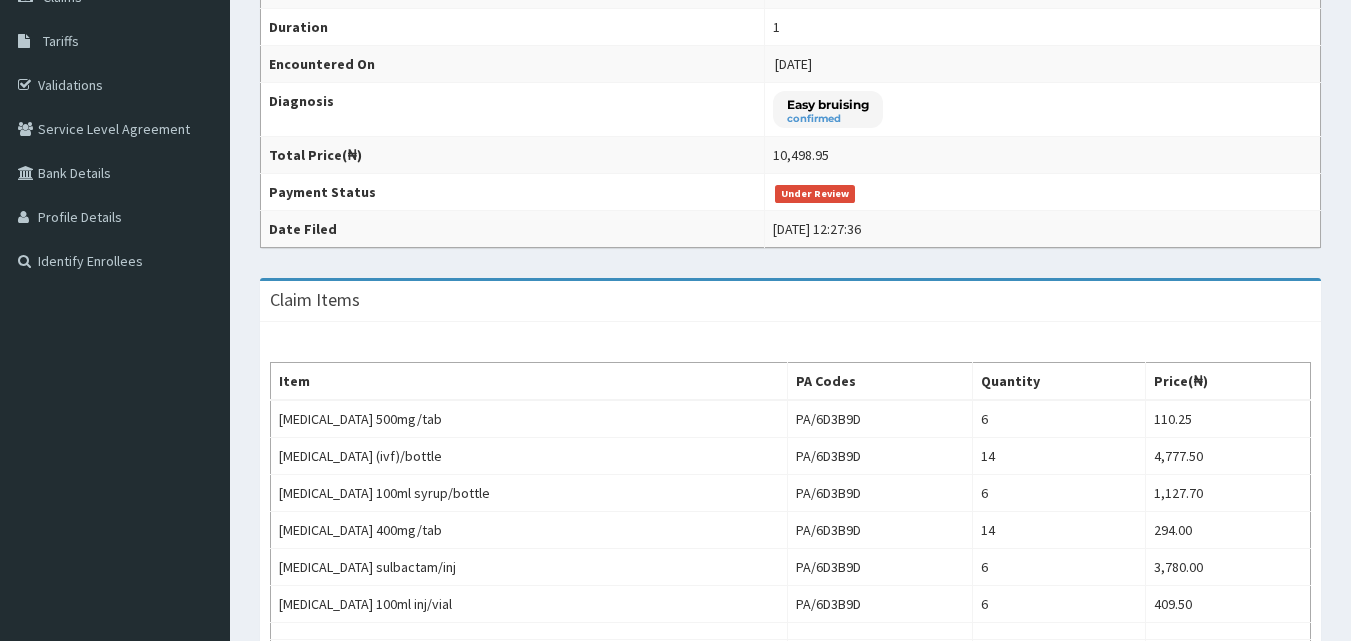 drag, startPoint x: 1343, startPoint y: 235, endPoint x: 1361, endPoint y: 234, distance: 18.027756 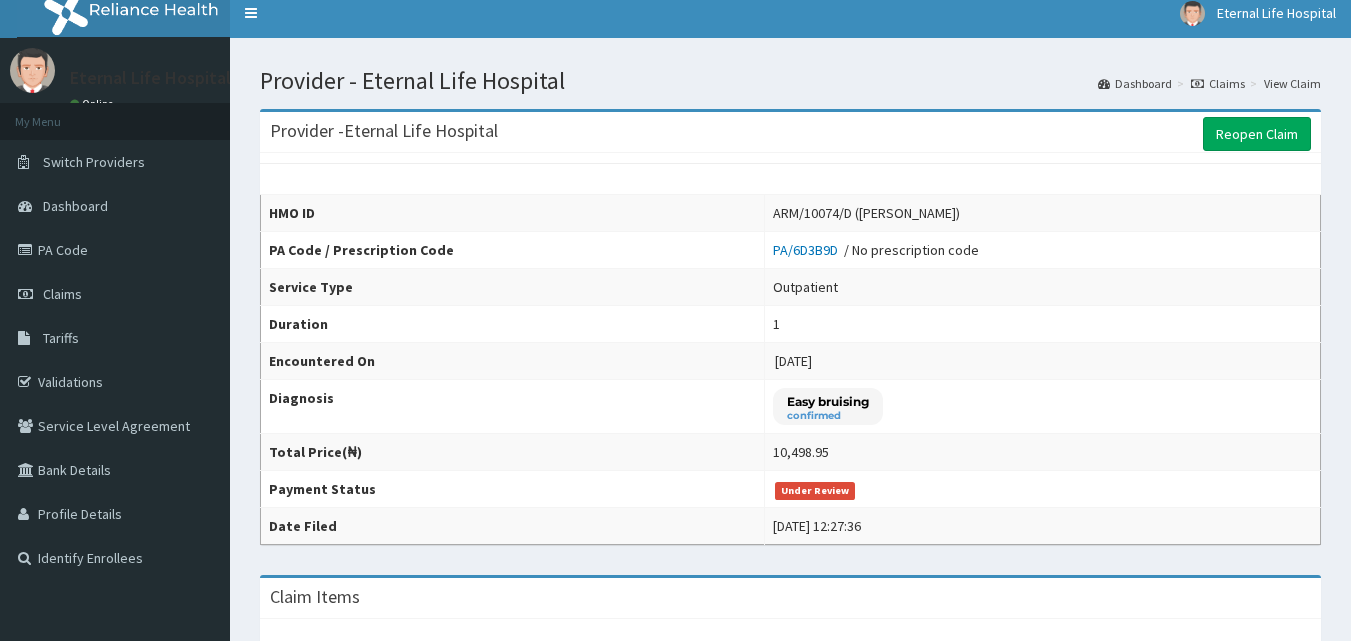 scroll, scrollTop: 0, scrollLeft: 0, axis: both 